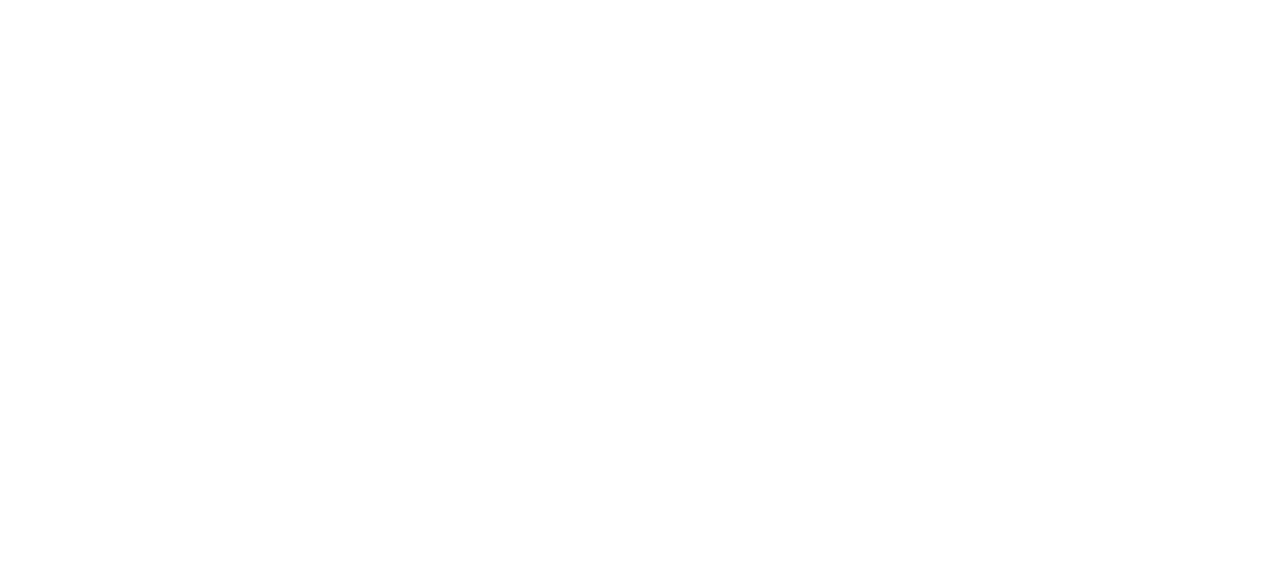 scroll, scrollTop: 0, scrollLeft: 0, axis: both 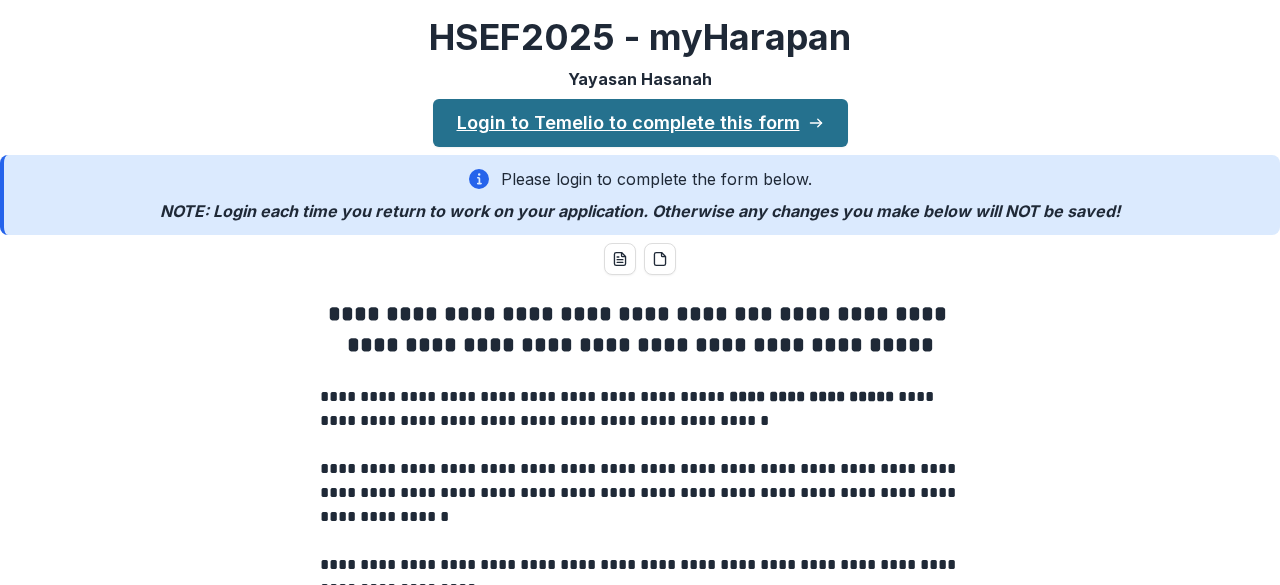click on "Login to Temelio to complete this form" at bounding box center (640, 123) 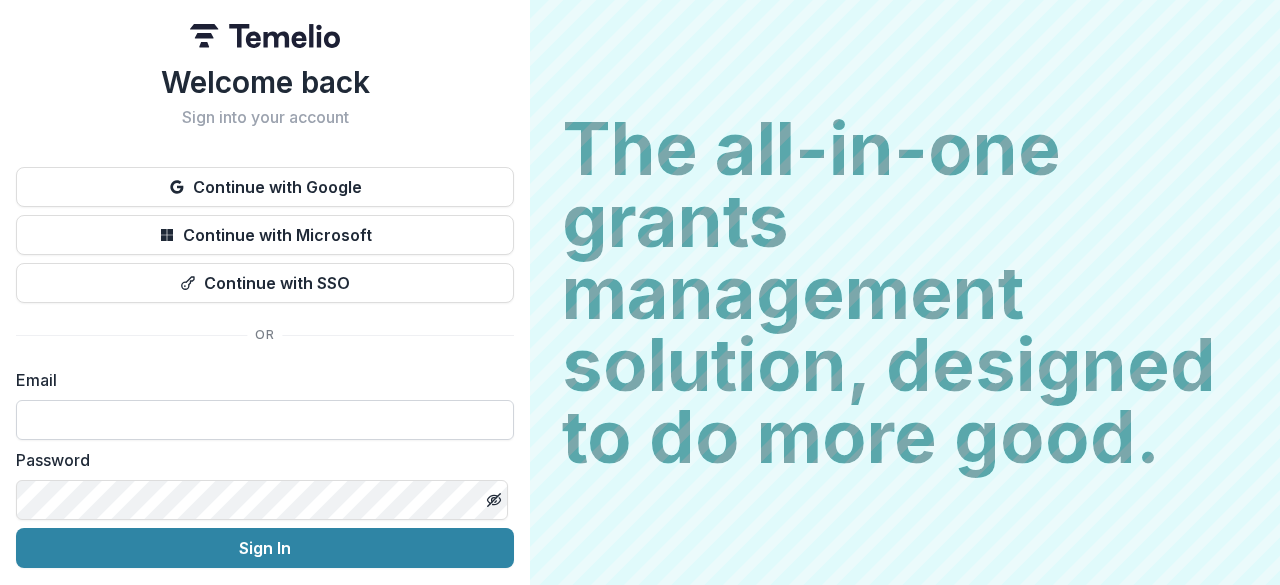 click at bounding box center (265, 420) 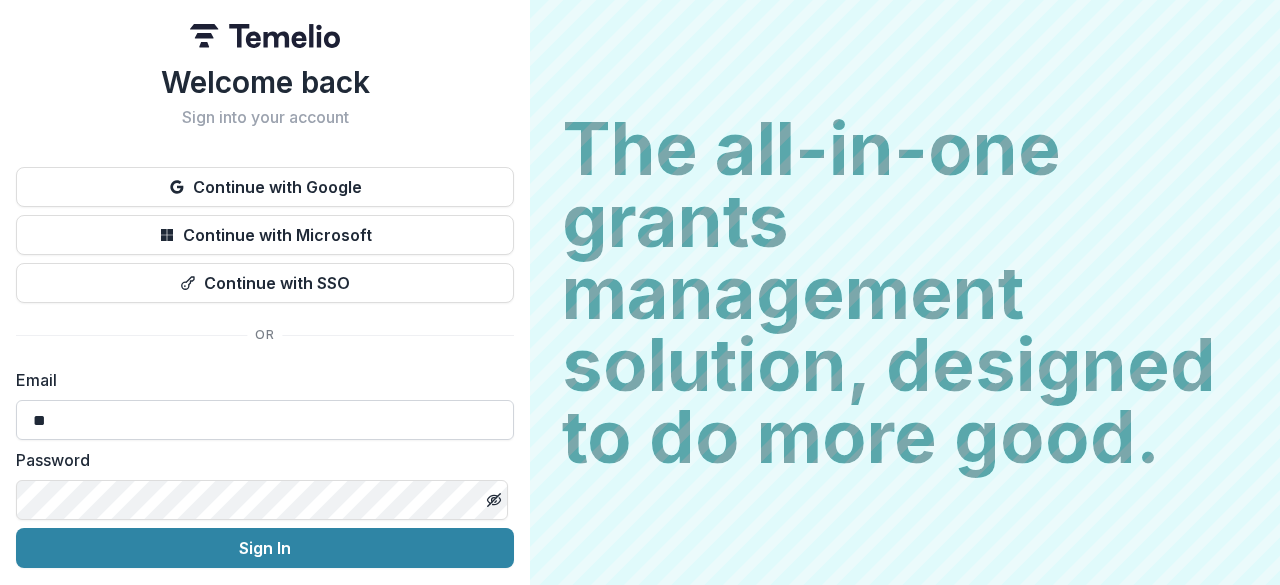 type on "**********" 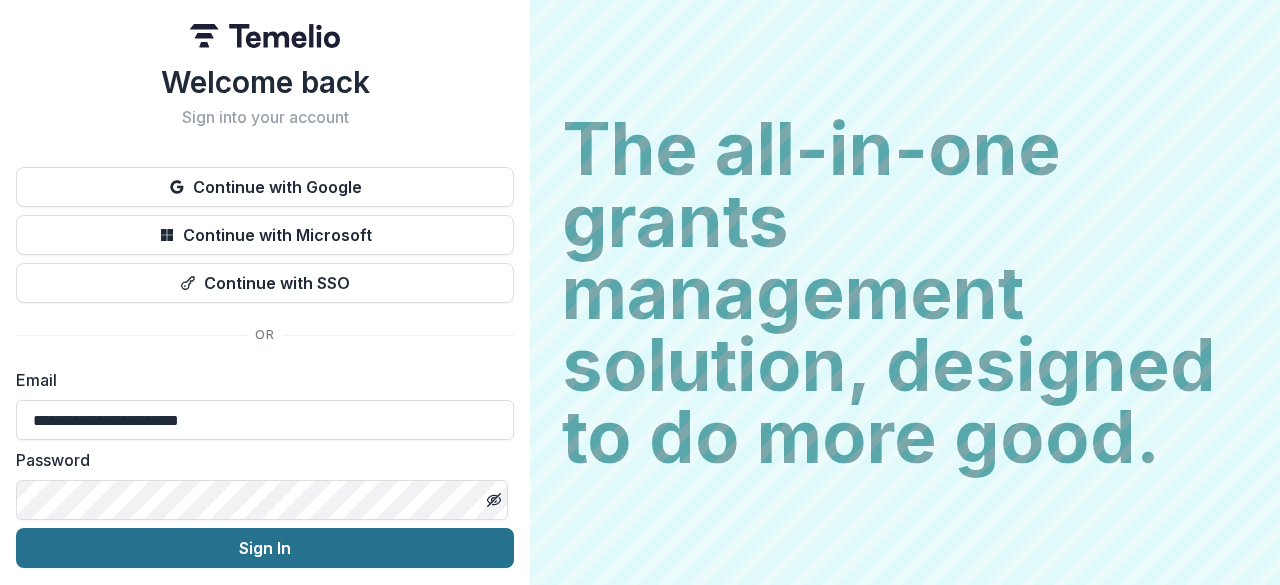 click on "Sign In" at bounding box center [265, 548] 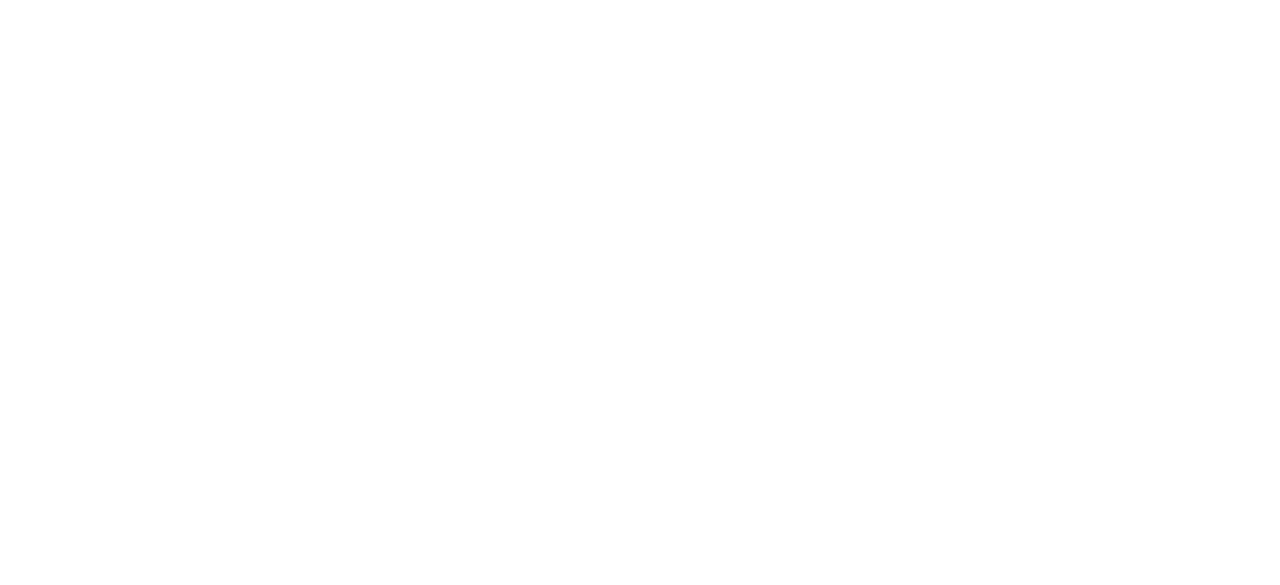 scroll, scrollTop: 0, scrollLeft: 0, axis: both 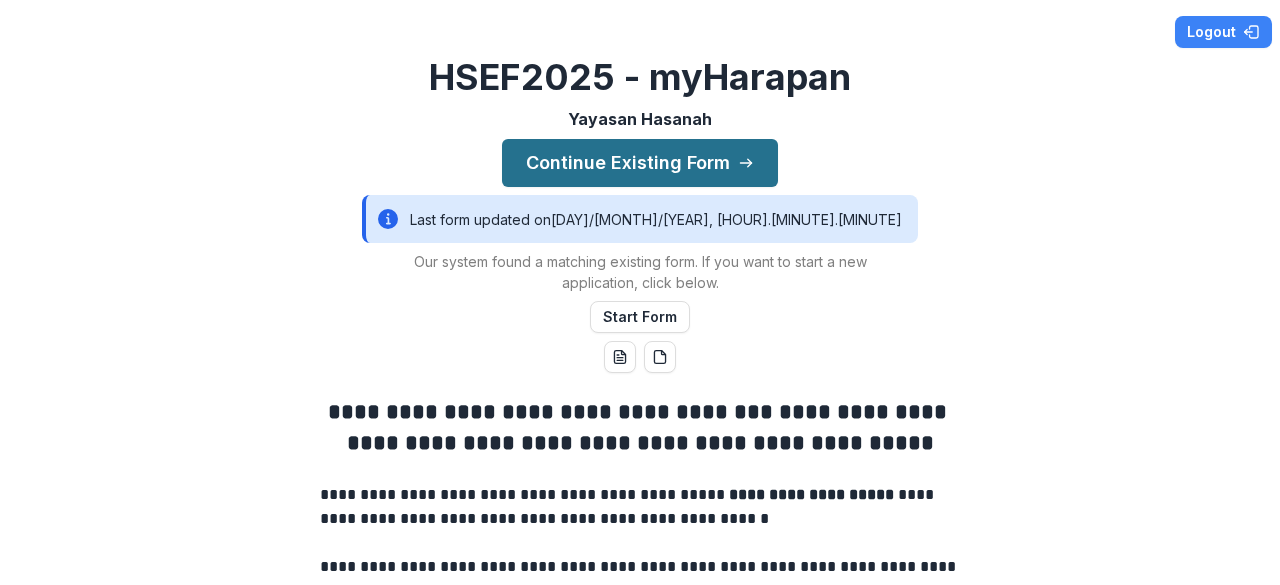 click on "Continue Existing Form" at bounding box center (640, 163) 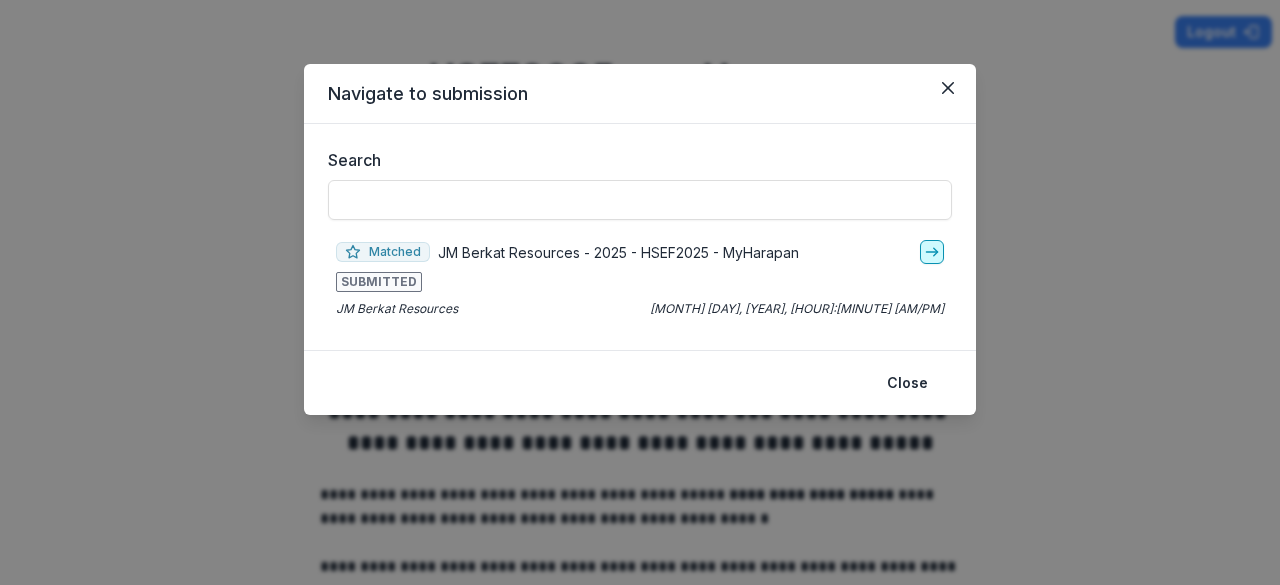click 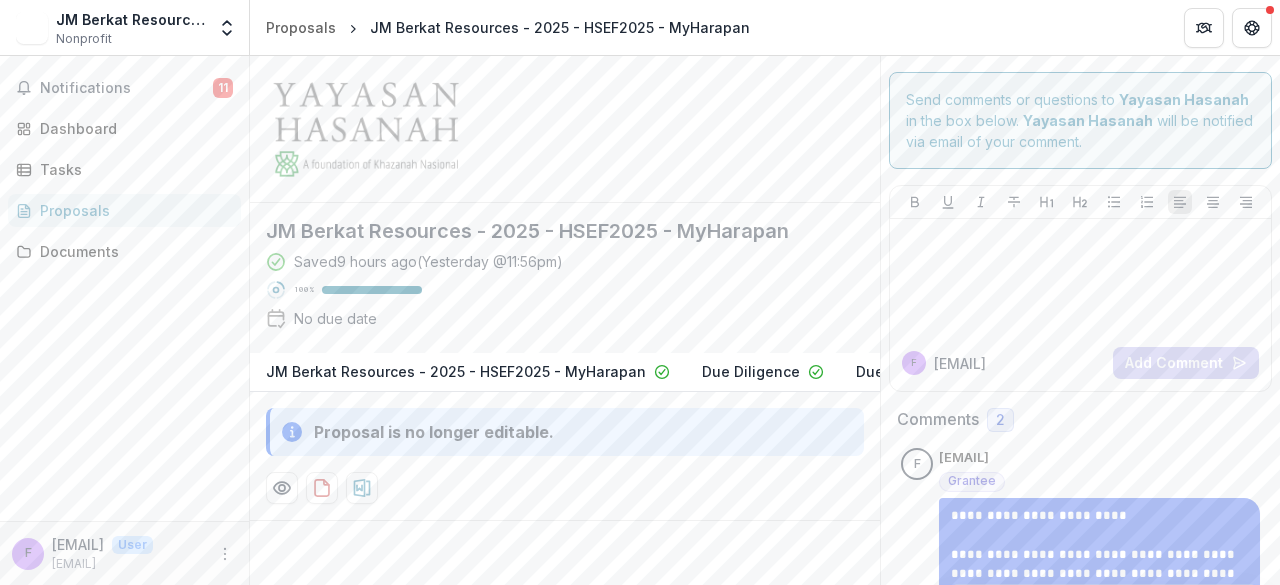 scroll, scrollTop: 56, scrollLeft: 0, axis: vertical 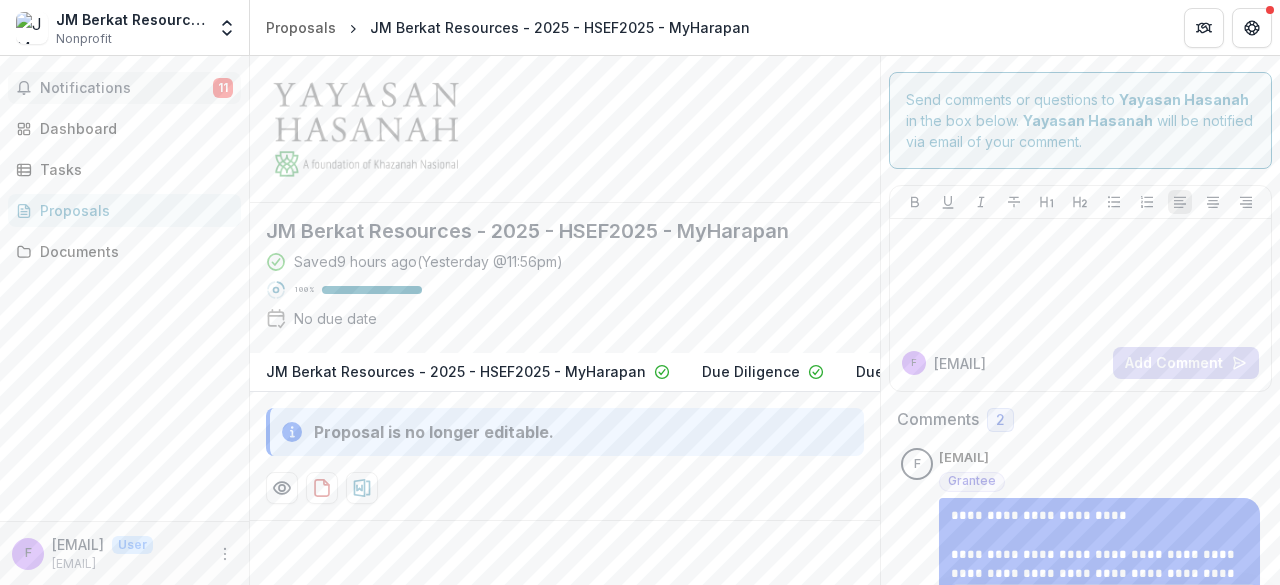 click on "Notifications 11" at bounding box center (124, 88) 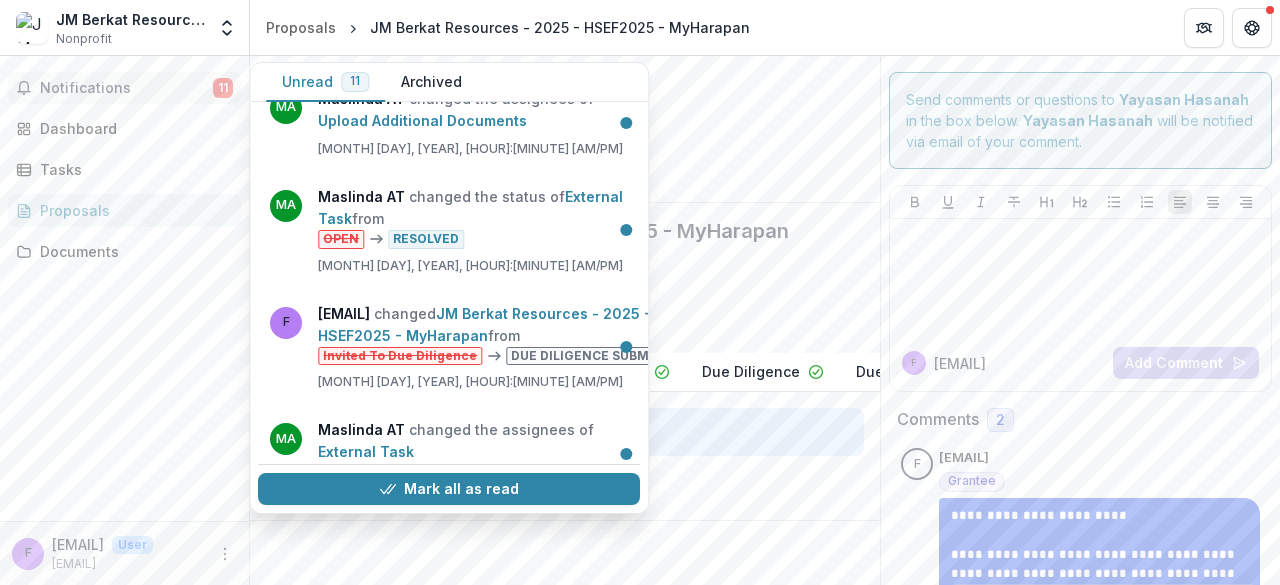scroll, scrollTop: 147, scrollLeft: 0, axis: vertical 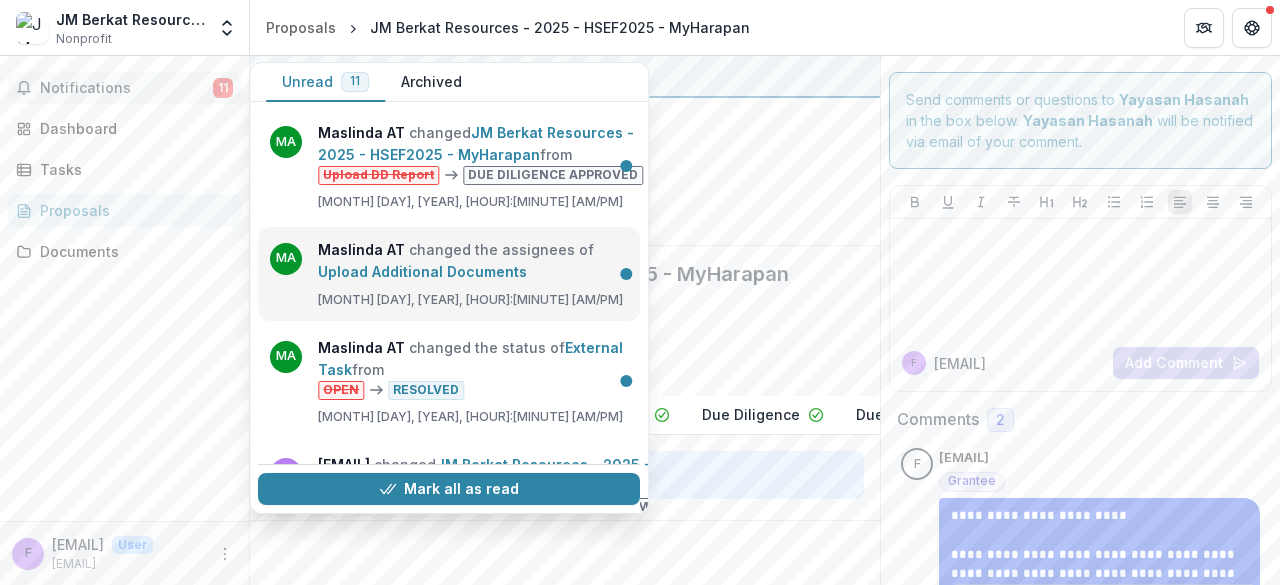 click on "Upload Additional Documents" at bounding box center [422, 271] 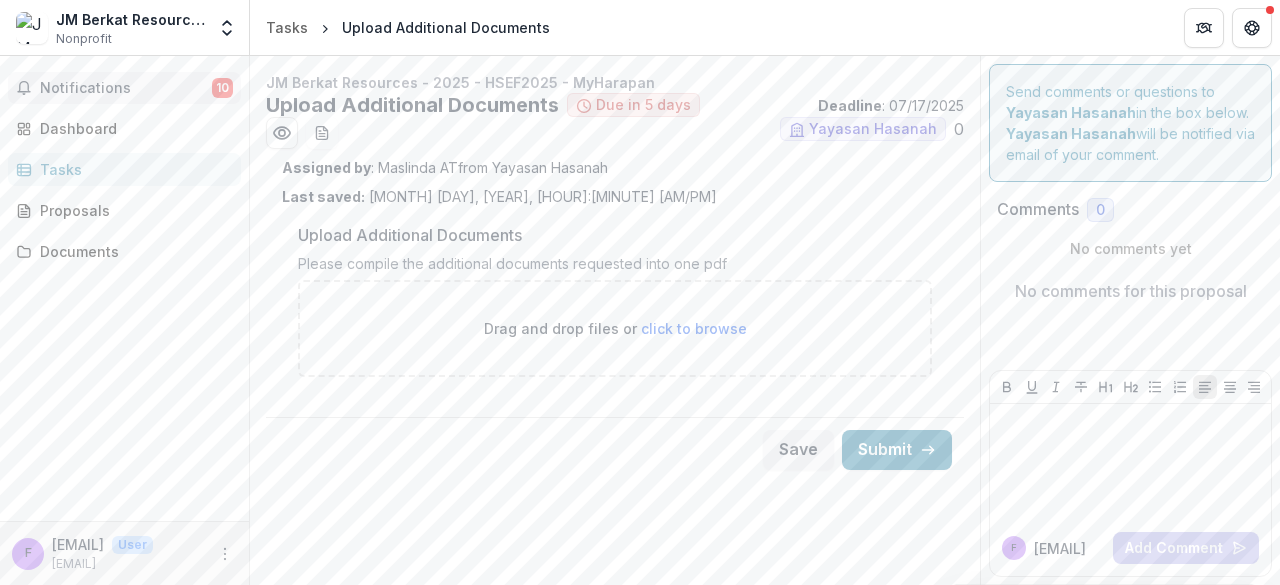 click on "Notifications" at bounding box center (126, 88) 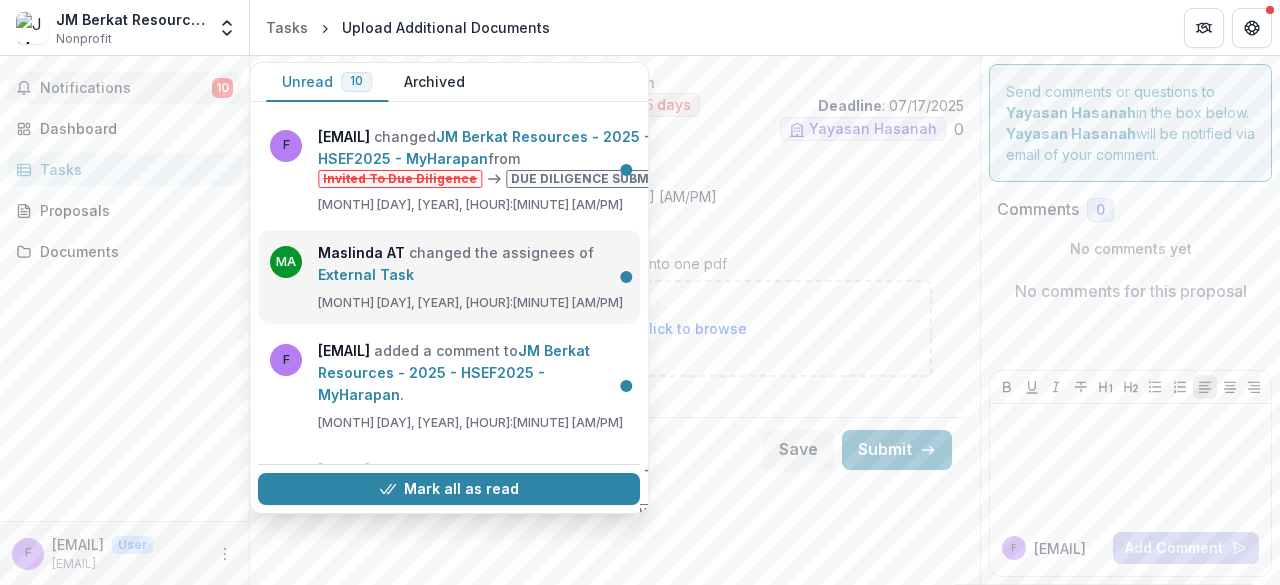 scroll, scrollTop: 299, scrollLeft: 0, axis: vertical 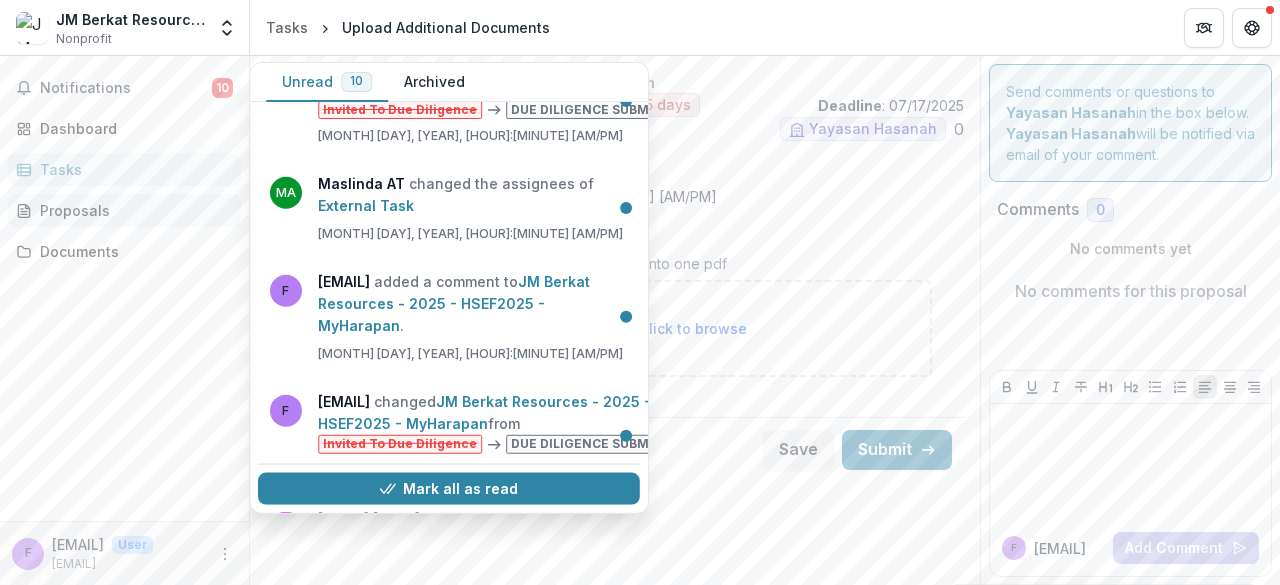 click on "Proposals" at bounding box center [132, 210] 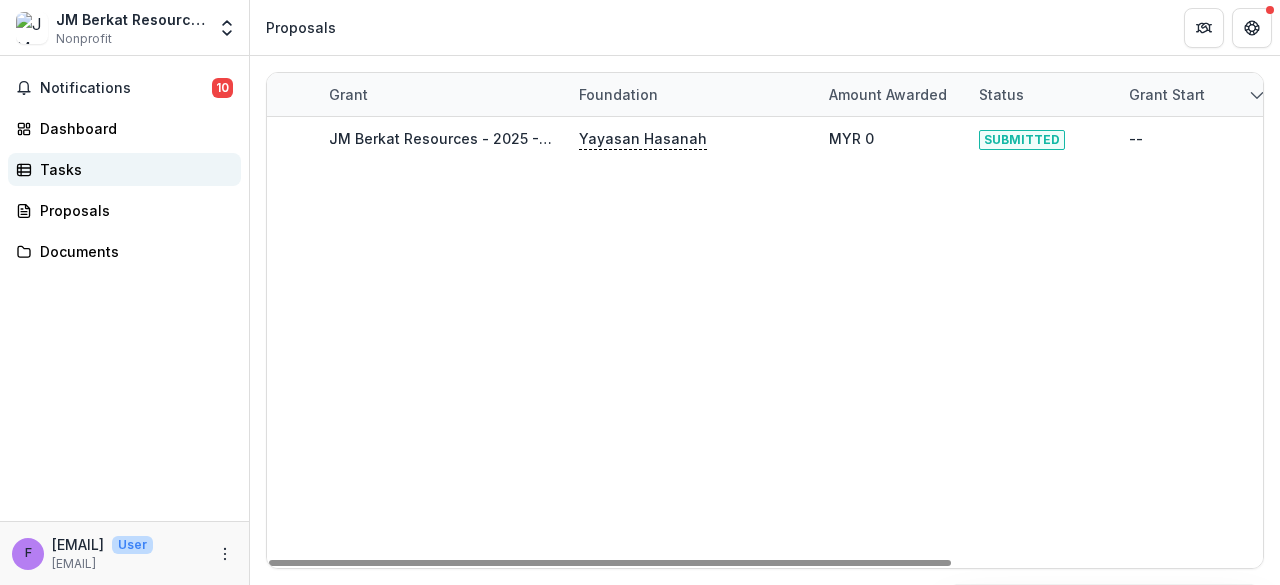click on "Tasks" at bounding box center [132, 169] 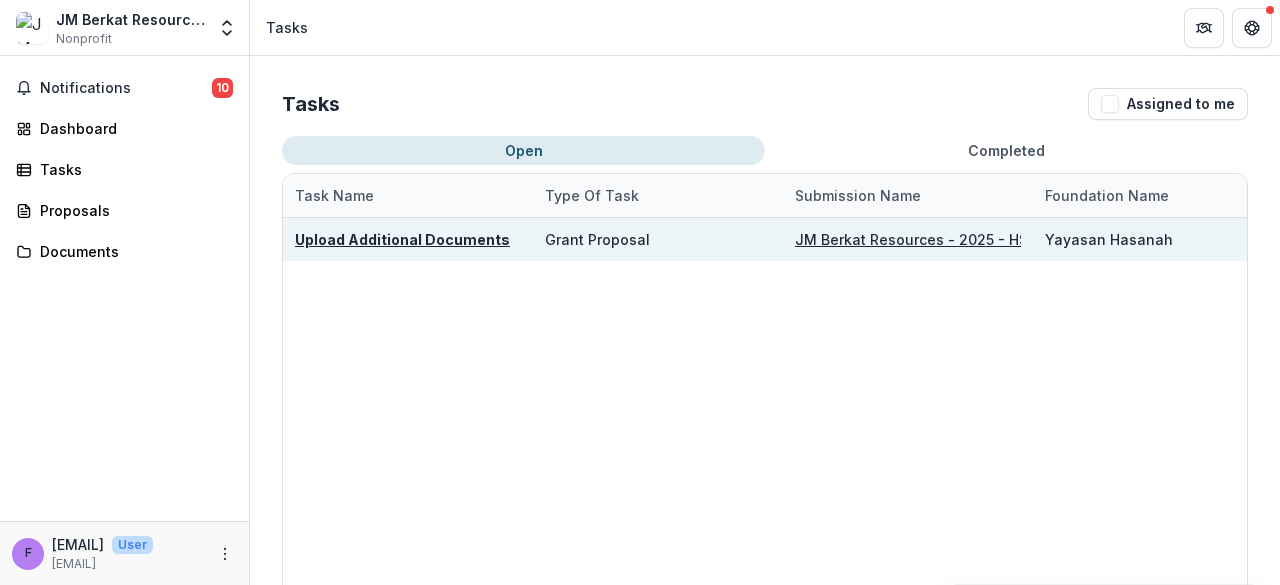 click on "JM Berkat Resources - 2025 - HSEF2025 - MyHarapan" at bounding box center (985, 239) 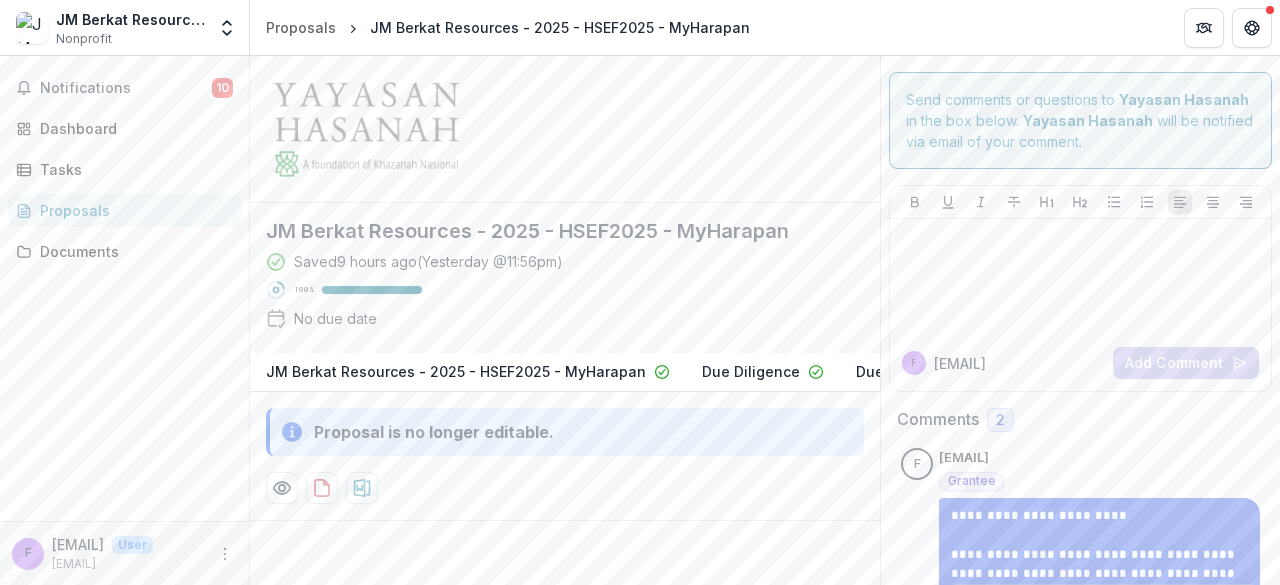 scroll, scrollTop: 0, scrollLeft: 0, axis: both 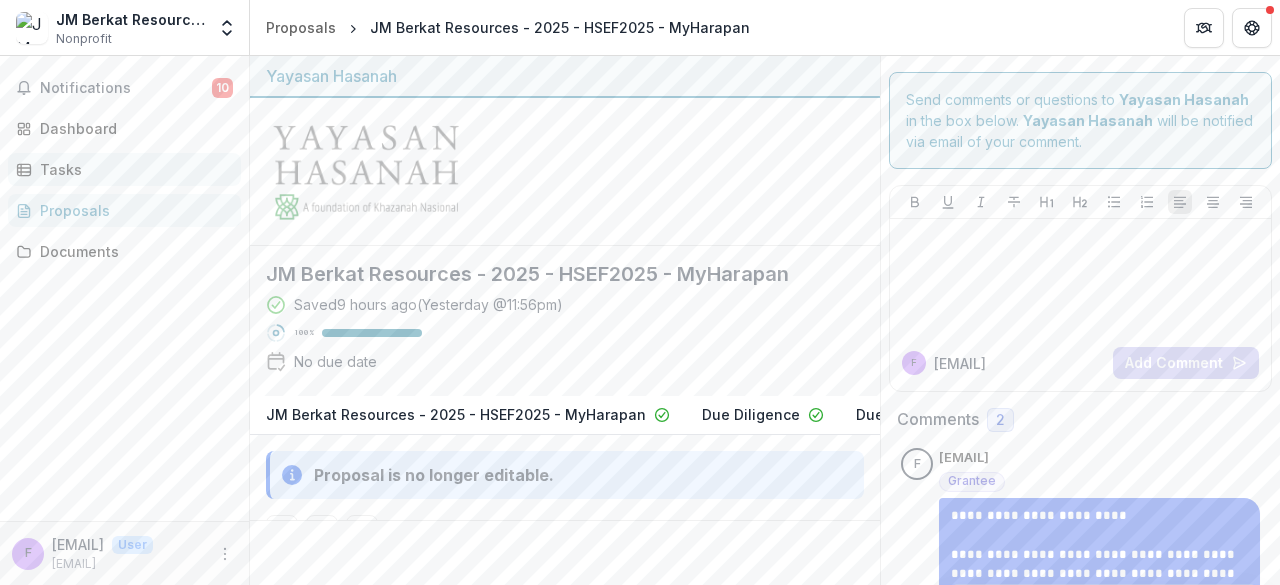 click on "Tasks" at bounding box center (132, 169) 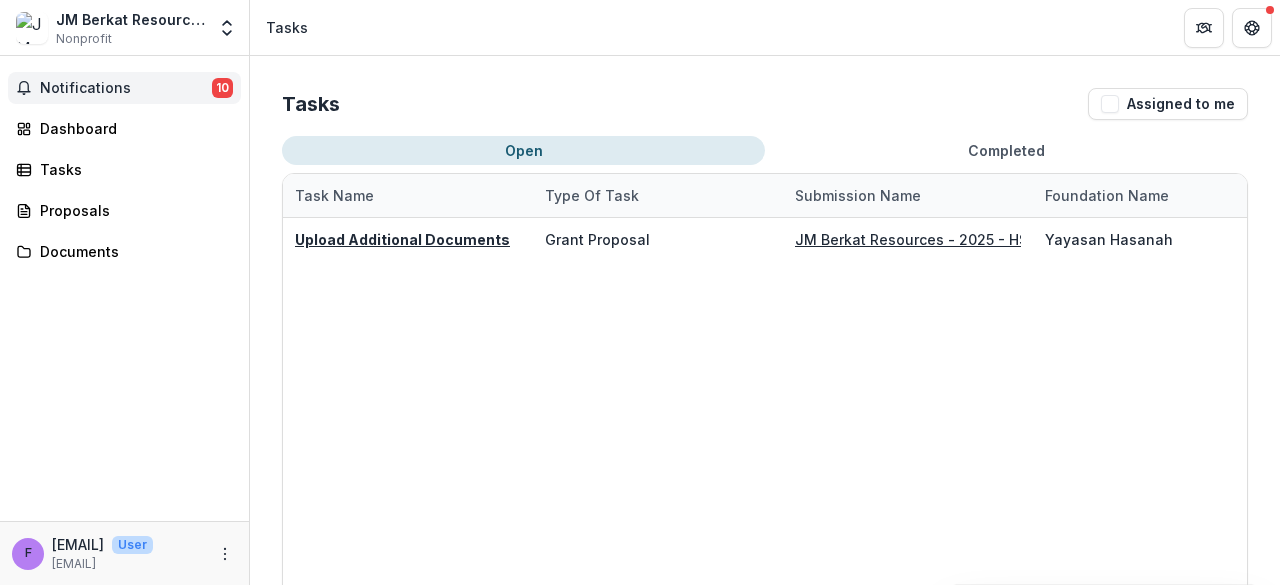 click on "Notifications 10" at bounding box center [124, 88] 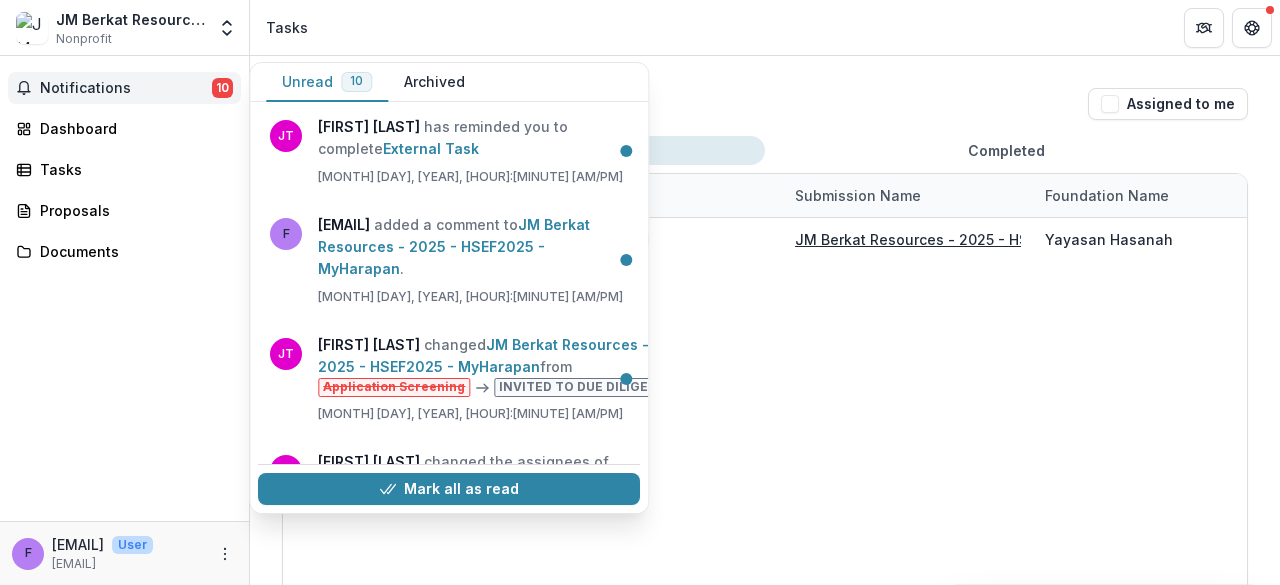 scroll, scrollTop: 775, scrollLeft: 0, axis: vertical 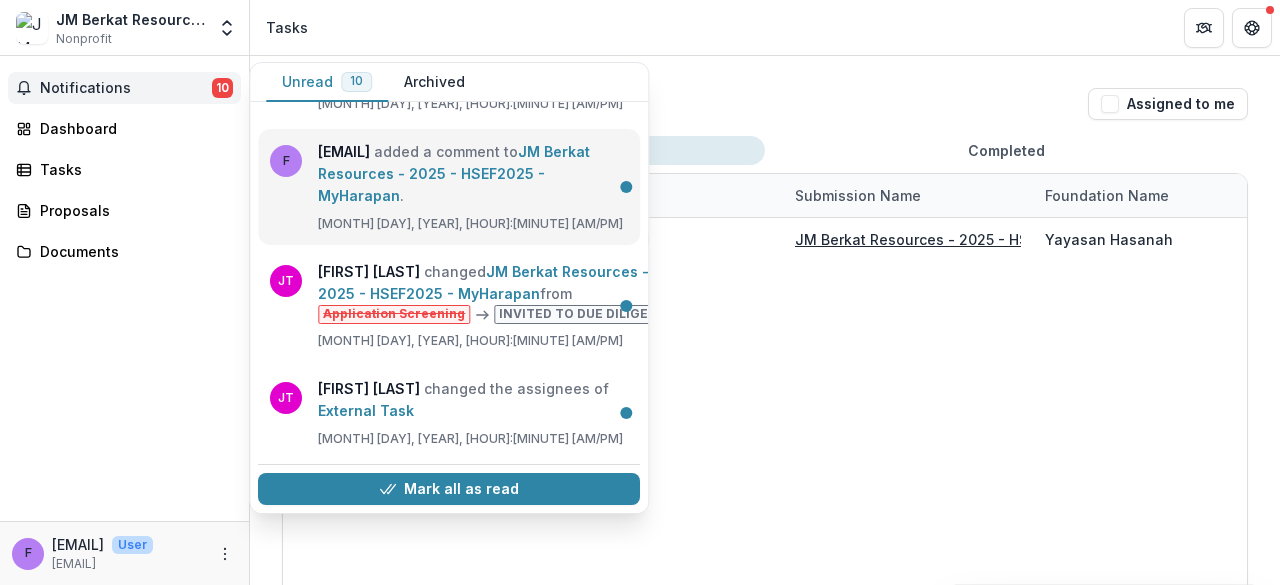 click on "JM Berkat Resources - 2025 - HSEF2025 - MyHarapan" at bounding box center (454, 173) 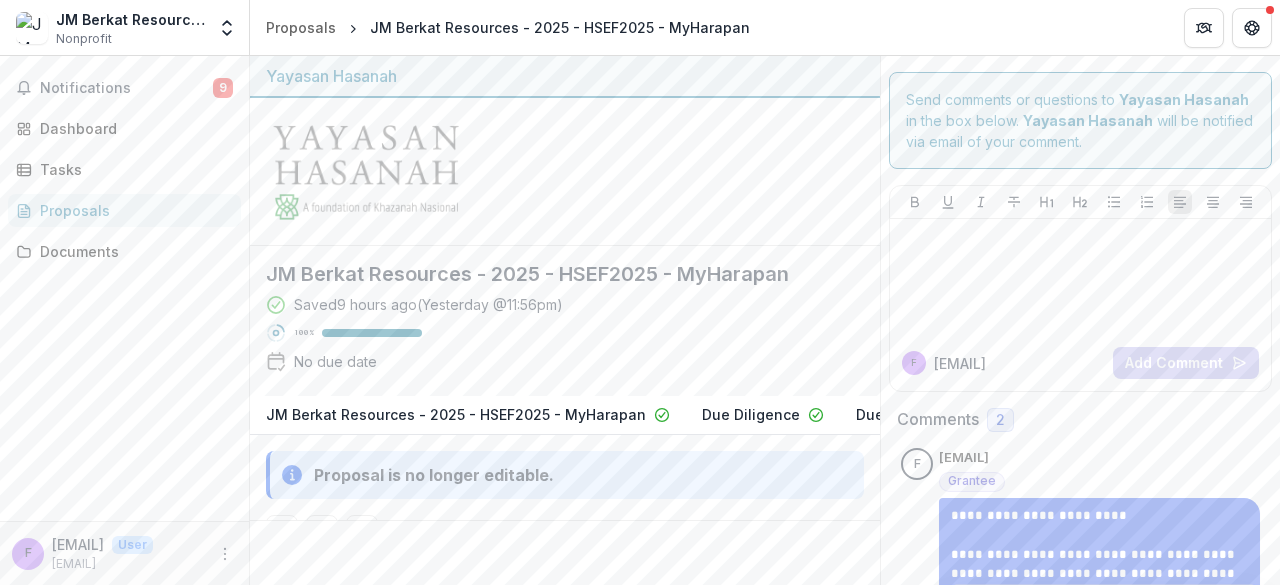 scroll, scrollTop: 56, scrollLeft: 0, axis: vertical 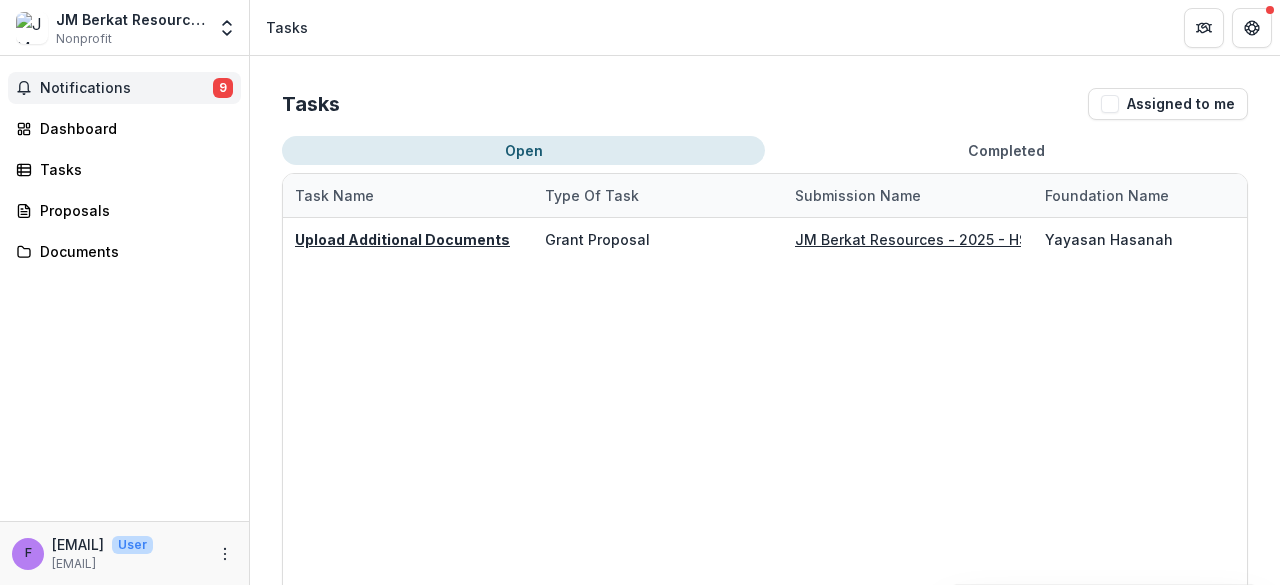 click on "Notifications 9" at bounding box center (124, 88) 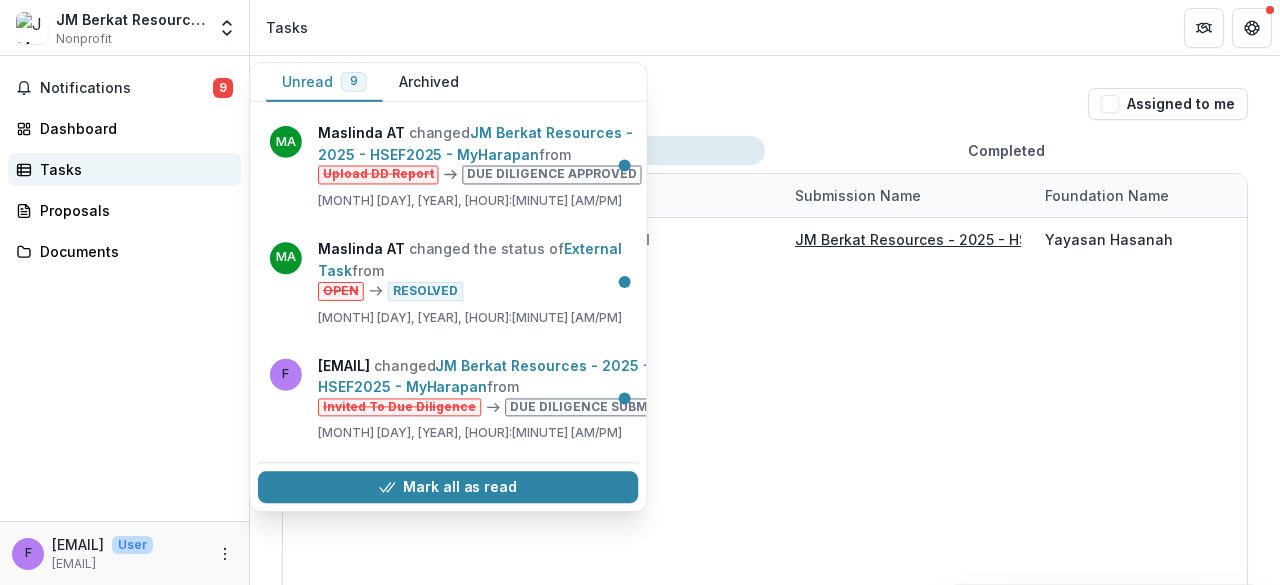 click on "Tasks" at bounding box center (132, 169) 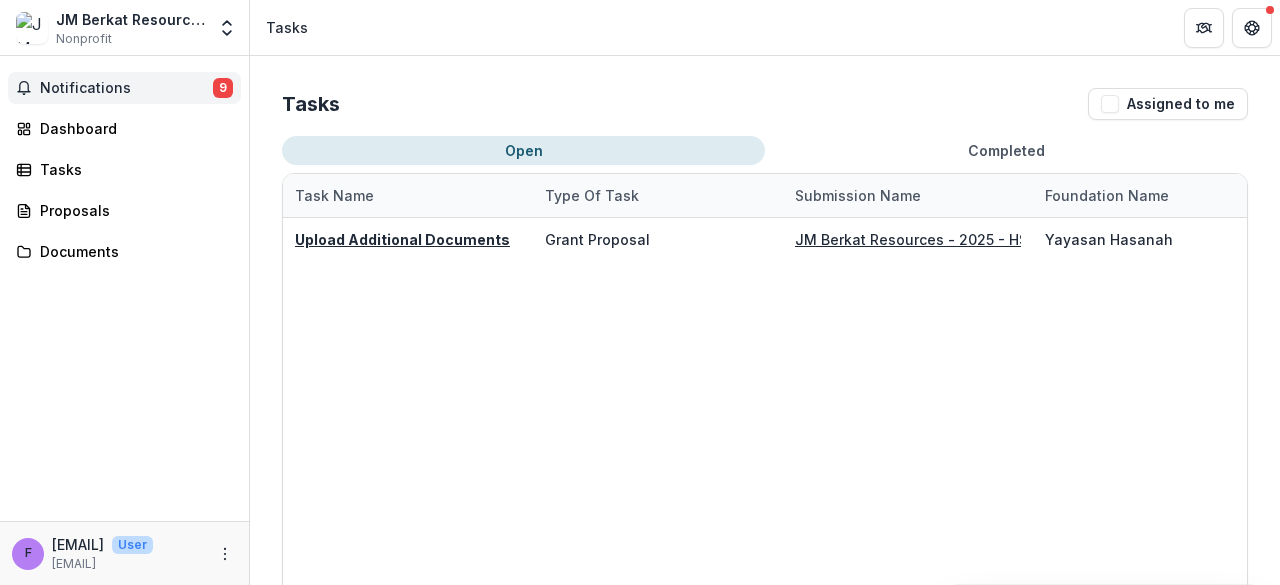 click on "Notifications" at bounding box center (126, 88) 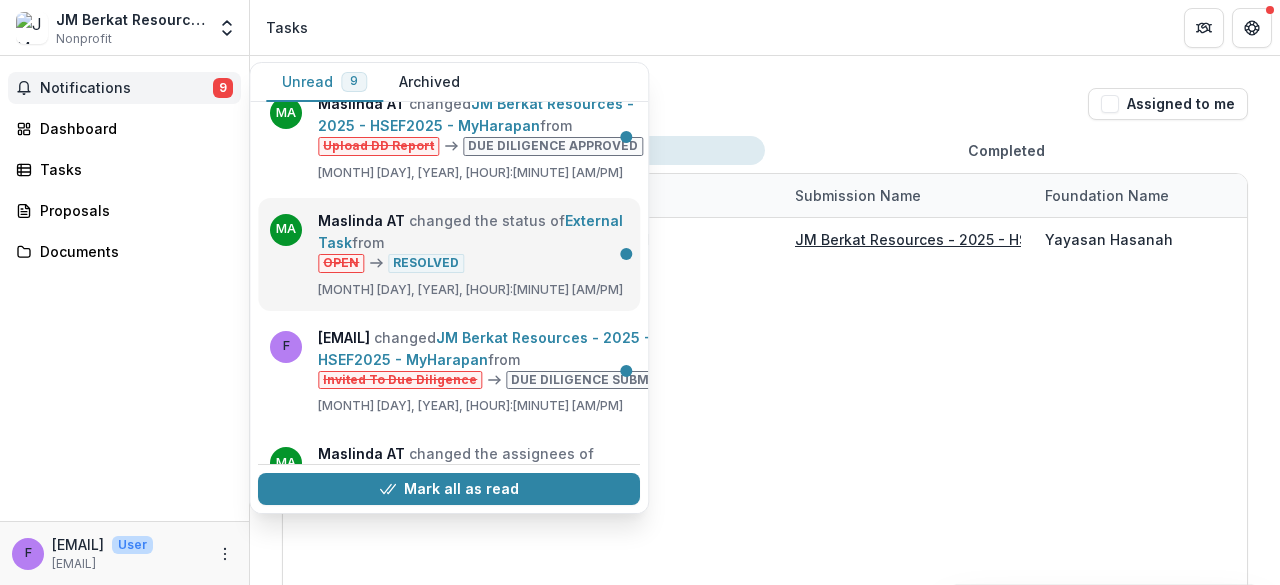 scroll, scrollTop: 0, scrollLeft: 0, axis: both 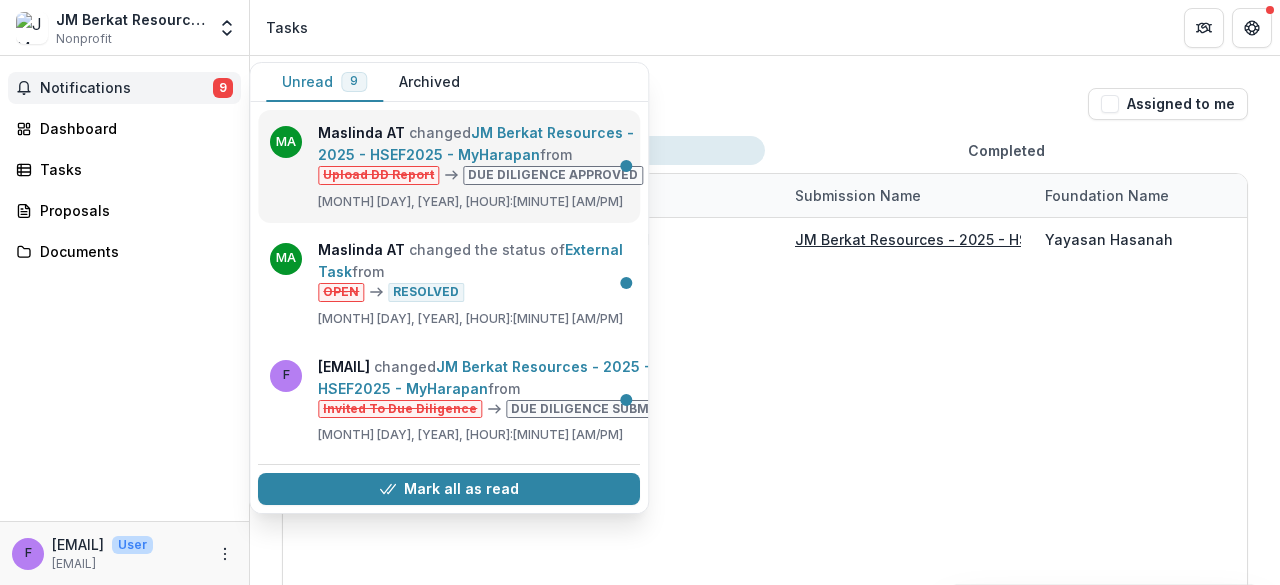 click on "JM Berkat Resources - 2025 - HSEF2025 - MyHarapan" at bounding box center (476, 143) 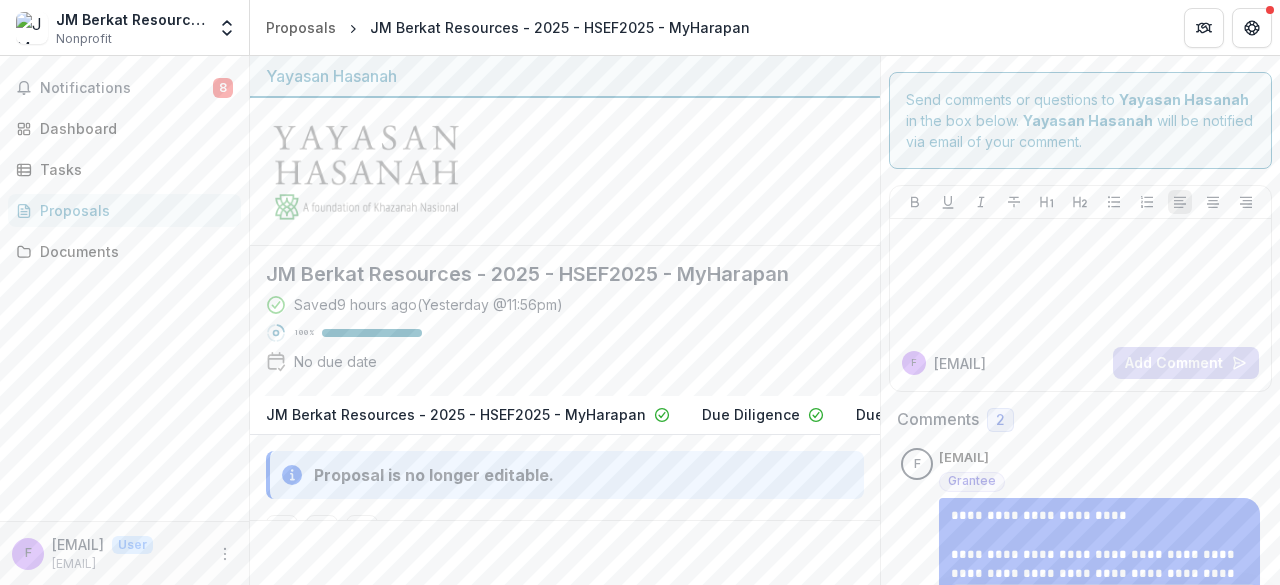 scroll, scrollTop: 56, scrollLeft: 0, axis: vertical 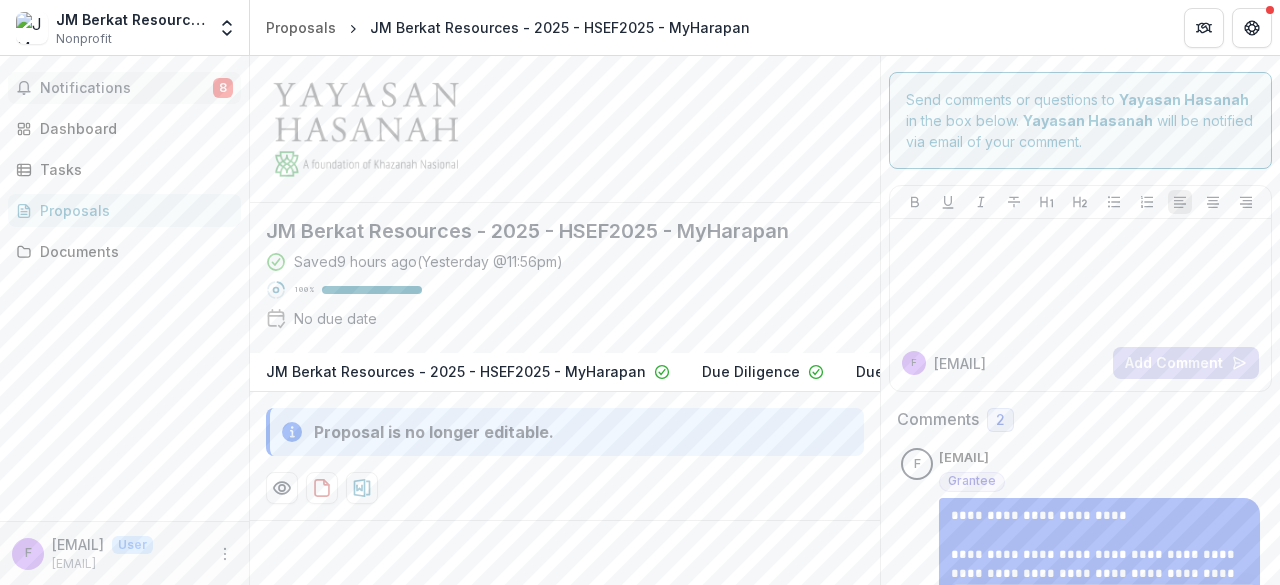 click on "Notifications" at bounding box center [126, 88] 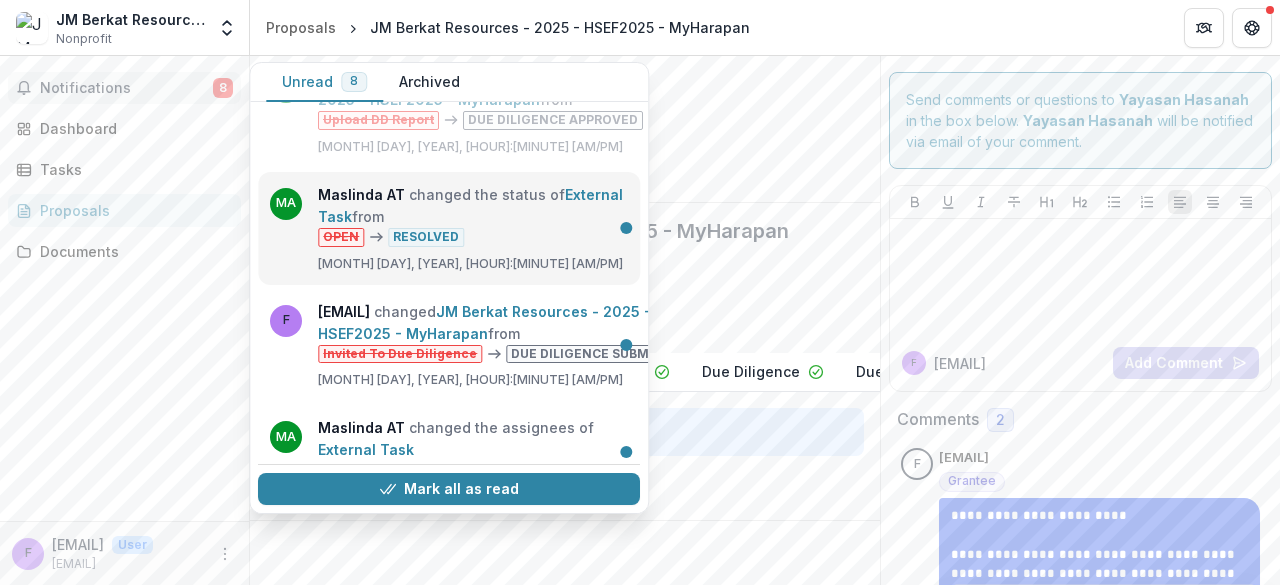scroll, scrollTop: 0, scrollLeft: 0, axis: both 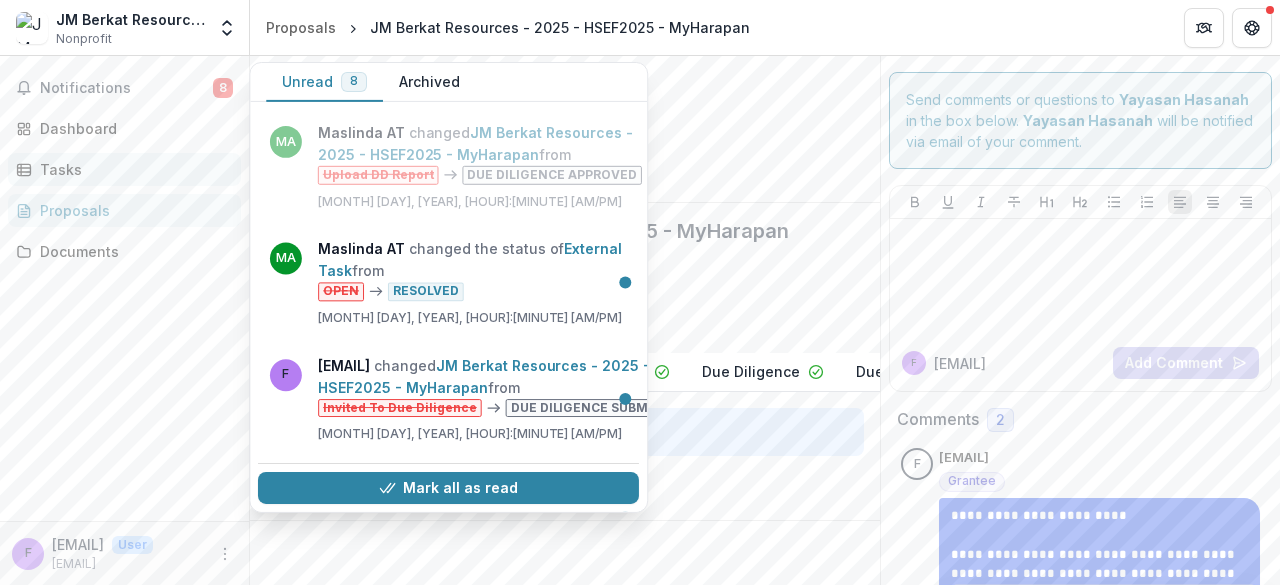 click on "Tasks" at bounding box center (132, 169) 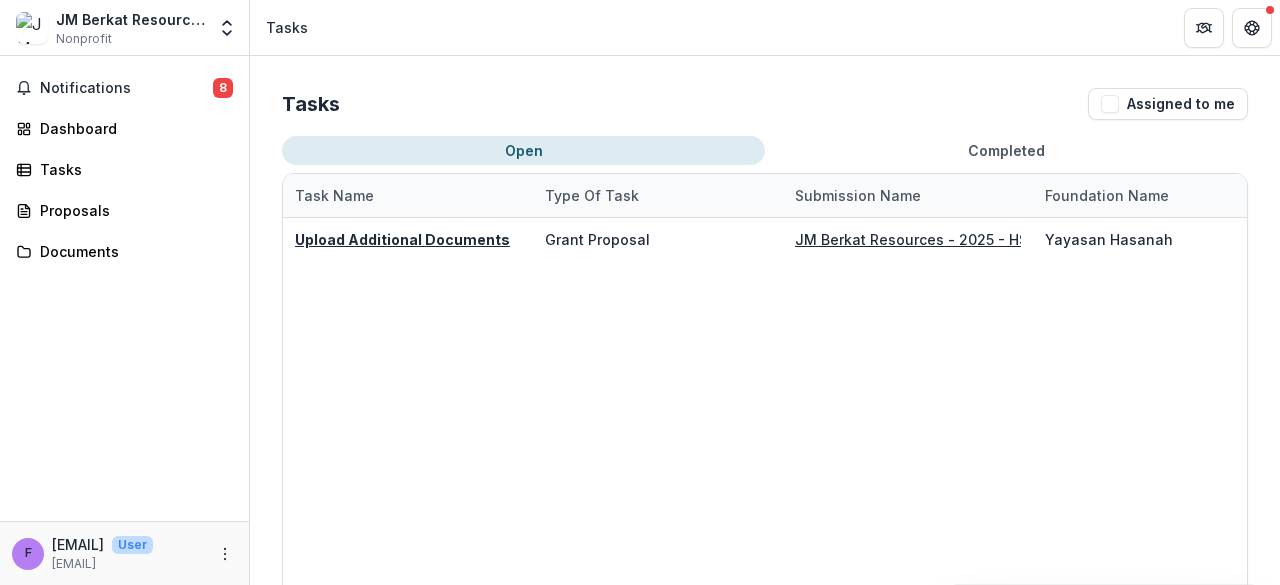 click on "Open" at bounding box center [523, 150] 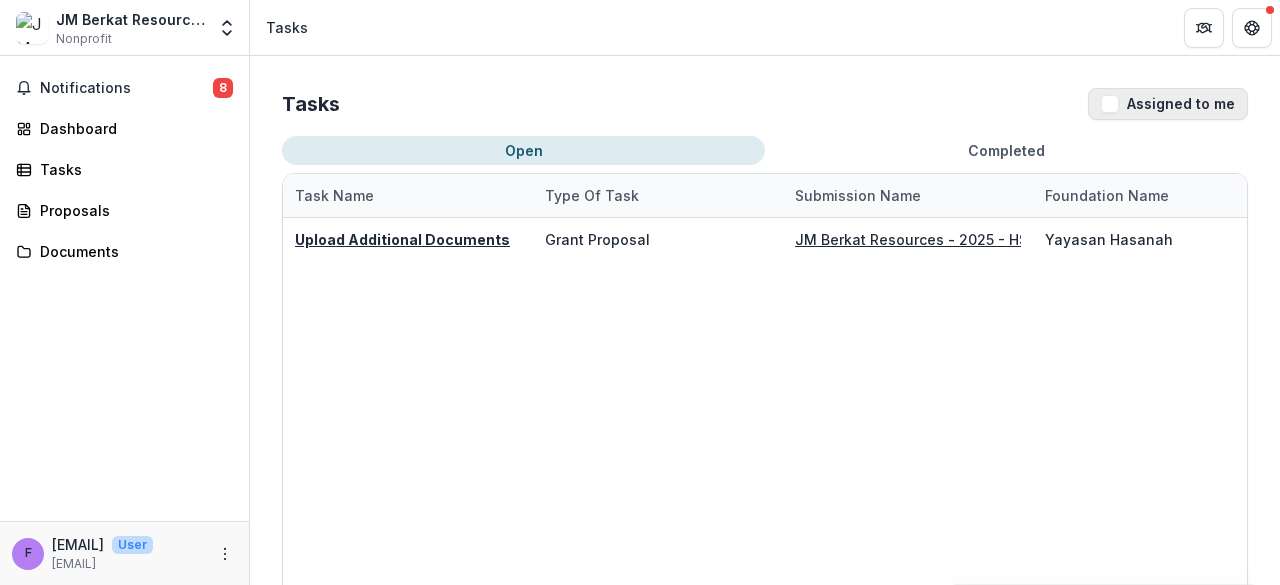 click on "Assigned to me" at bounding box center (1168, 104) 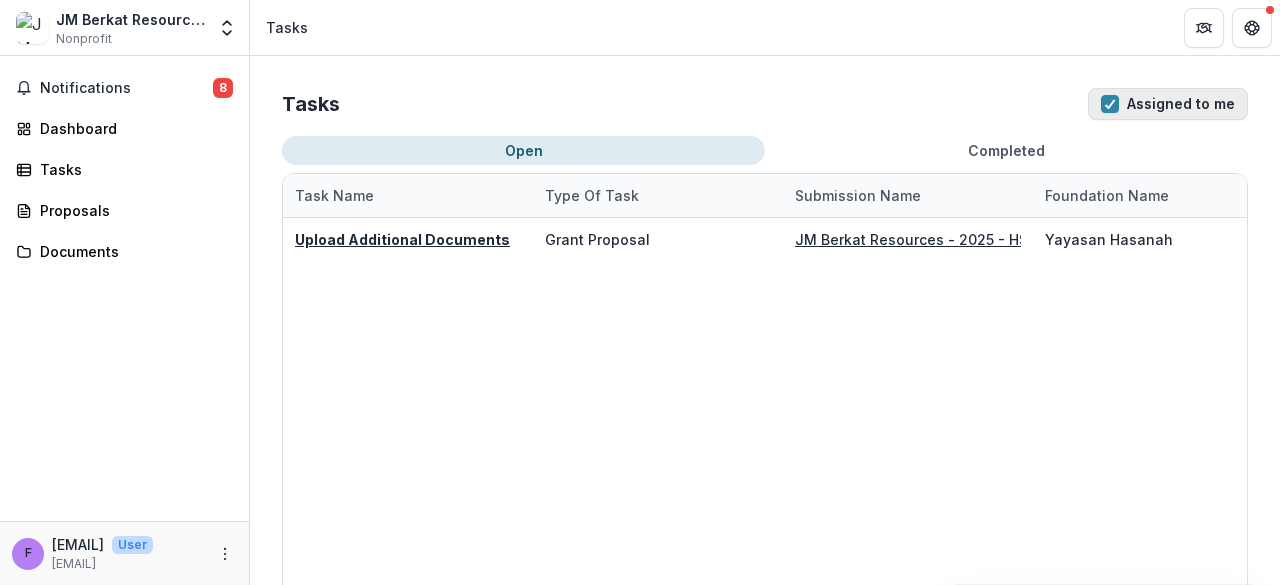 click on "Assigned to me" at bounding box center [1168, 104] 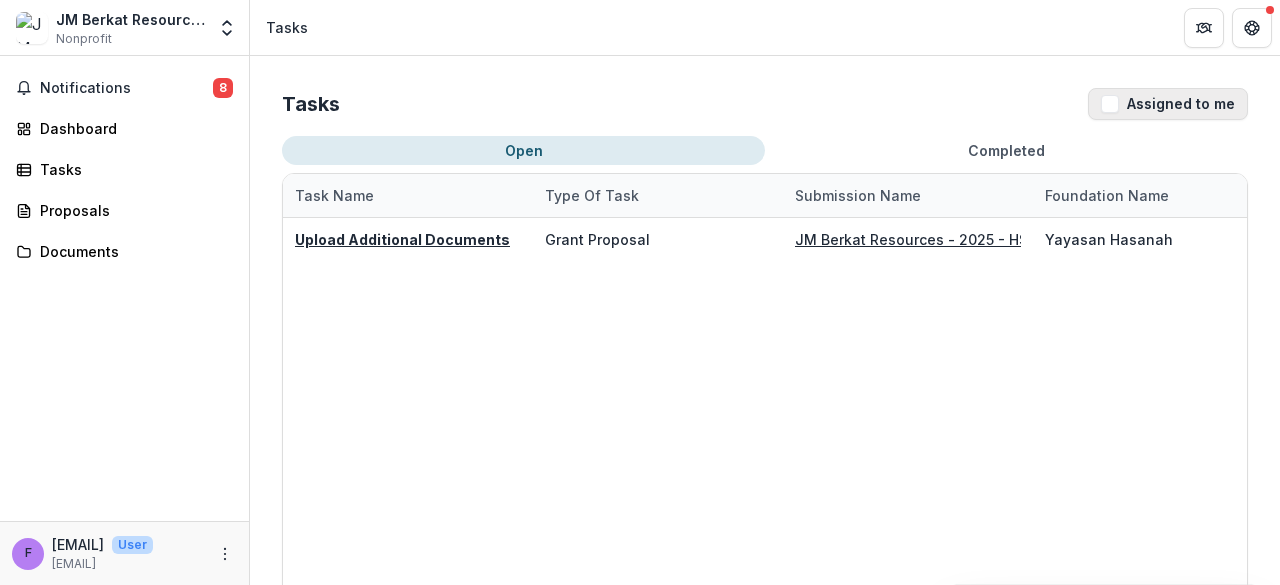 click on "Assigned to me" at bounding box center (1168, 104) 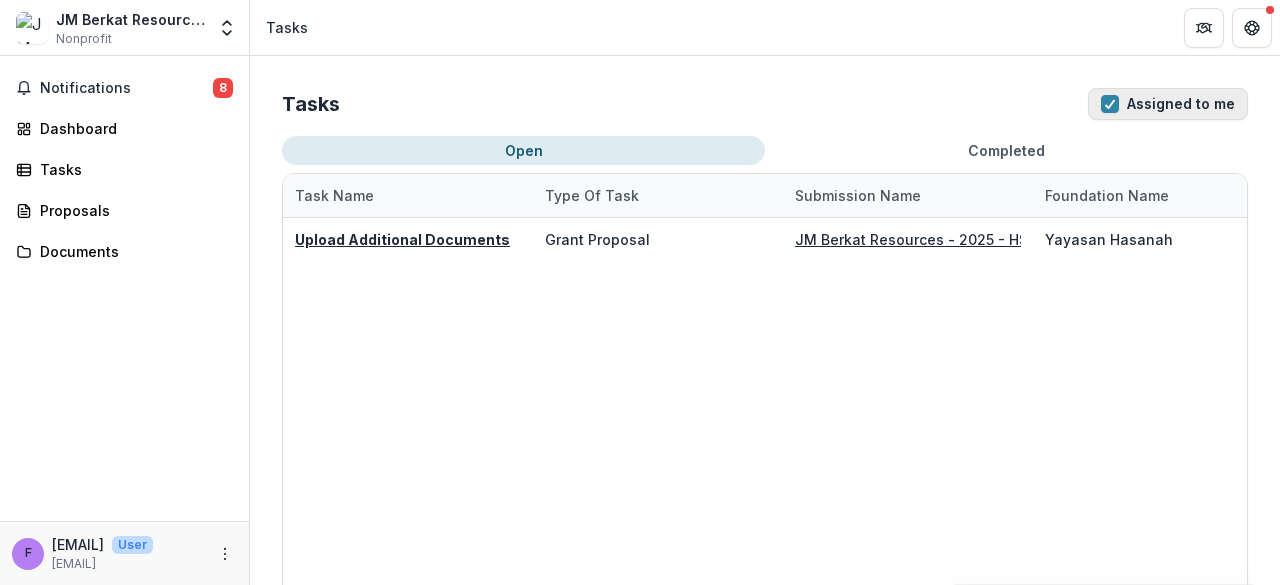 click on "Assigned to me" at bounding box center [1168, 104] 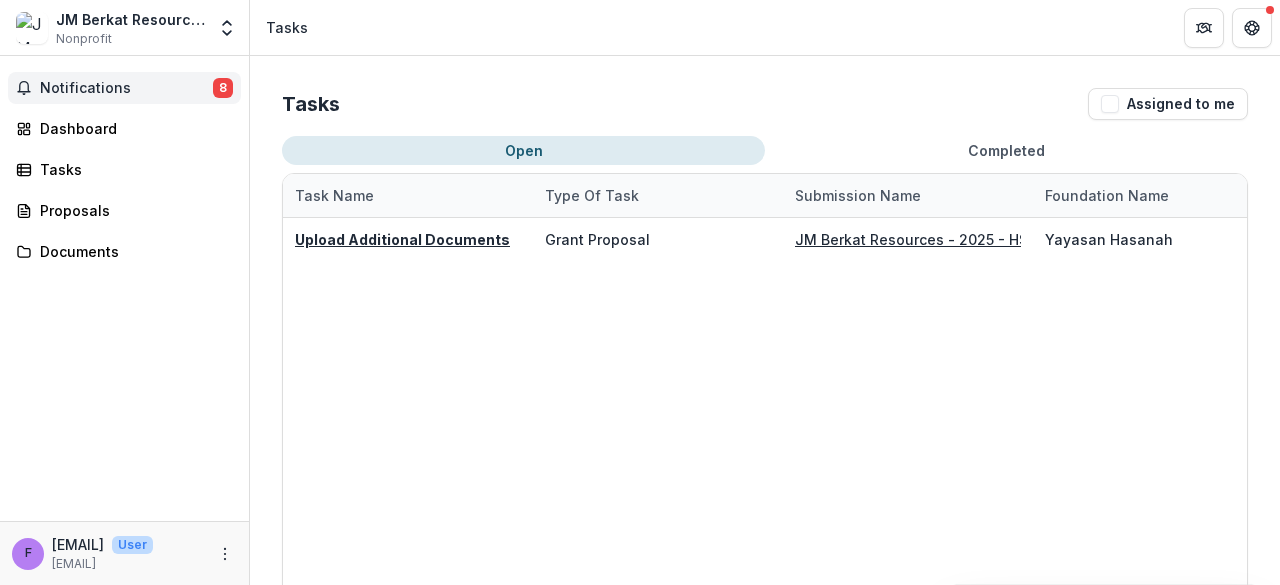 click on "Notifications" at bounding box center [126, 88] 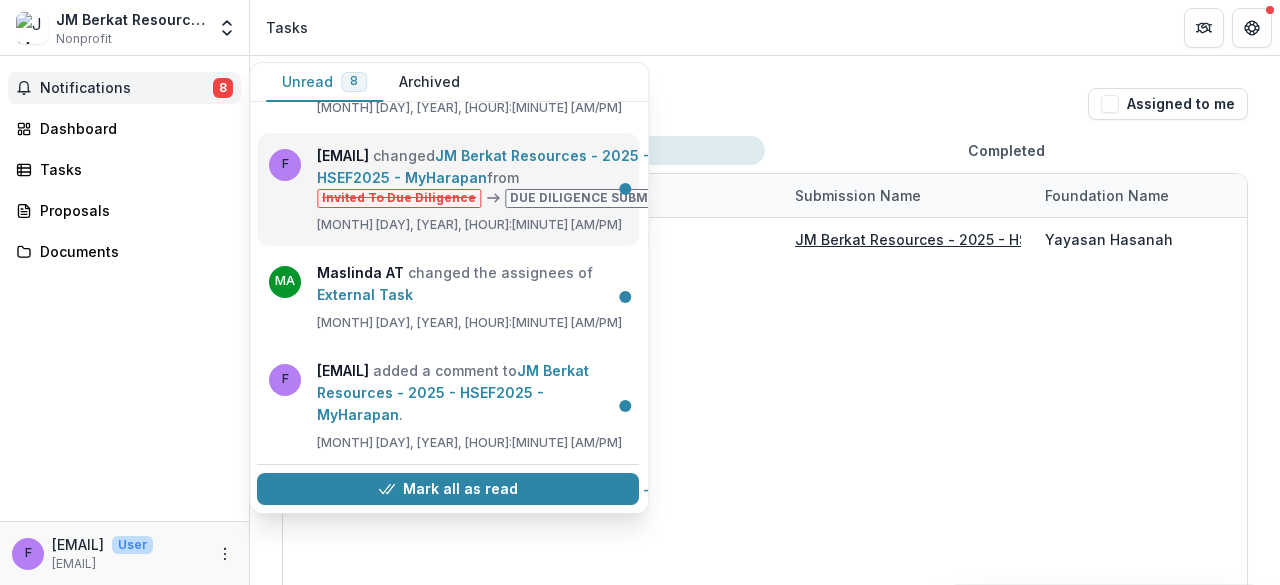 scroll, scrollTop: 95, scrollLeft: 1, axis: both 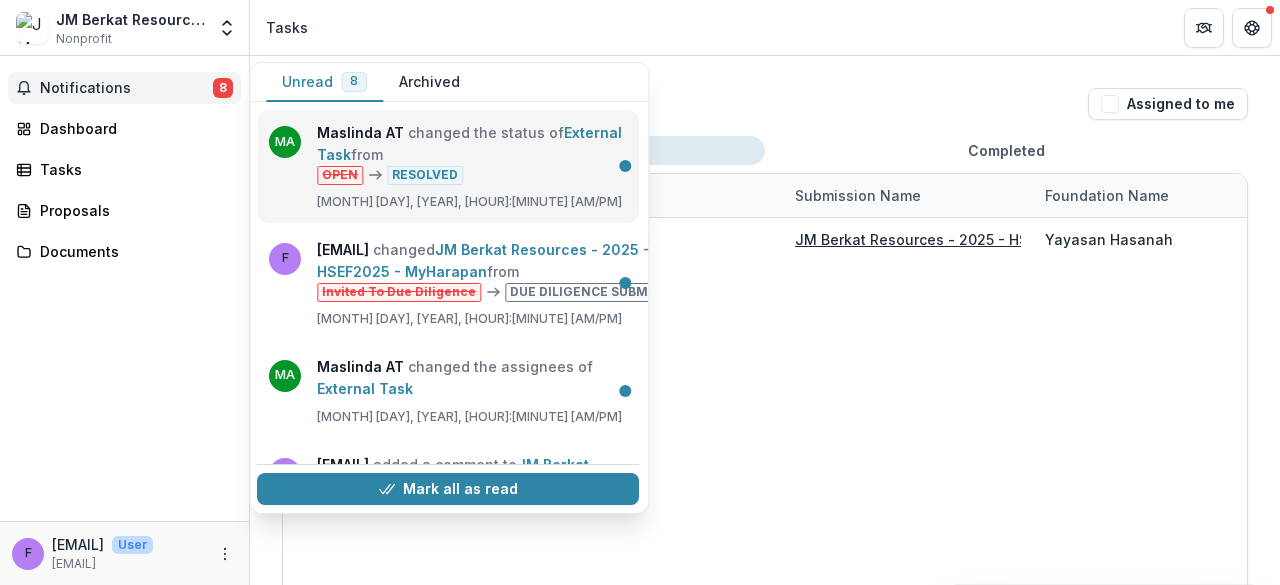 click on "External Task" at bounding box center [469, 143] 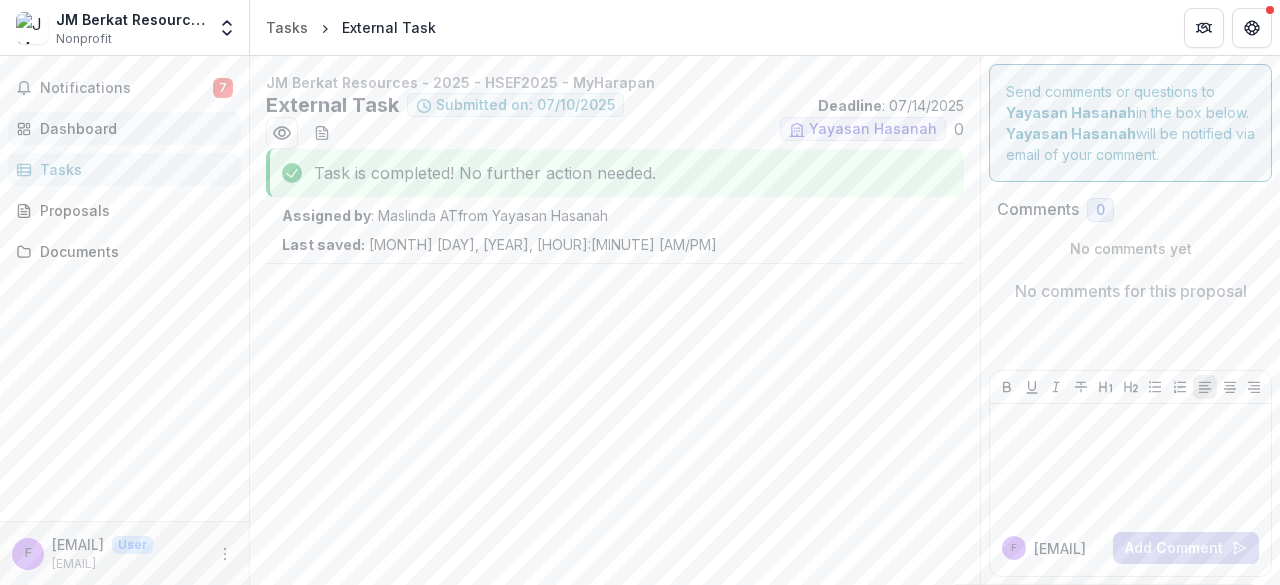 click on "Dashboard" at bounding box center (132, 128) 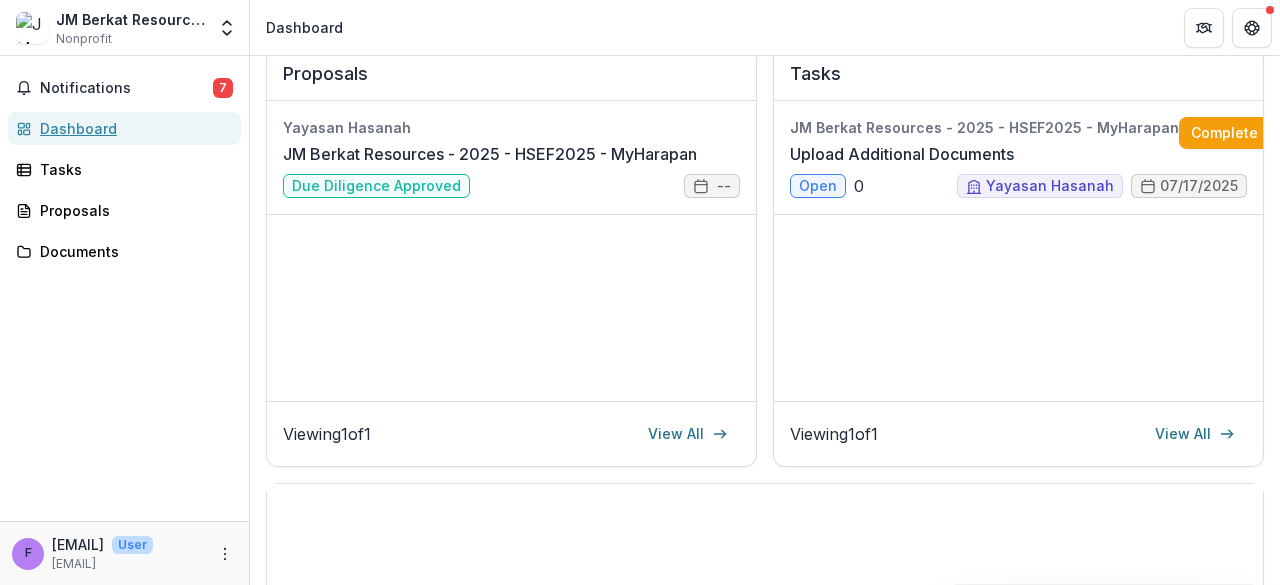 scroll, scrollTop: 241, scrollLeft: 0, axis: vertical 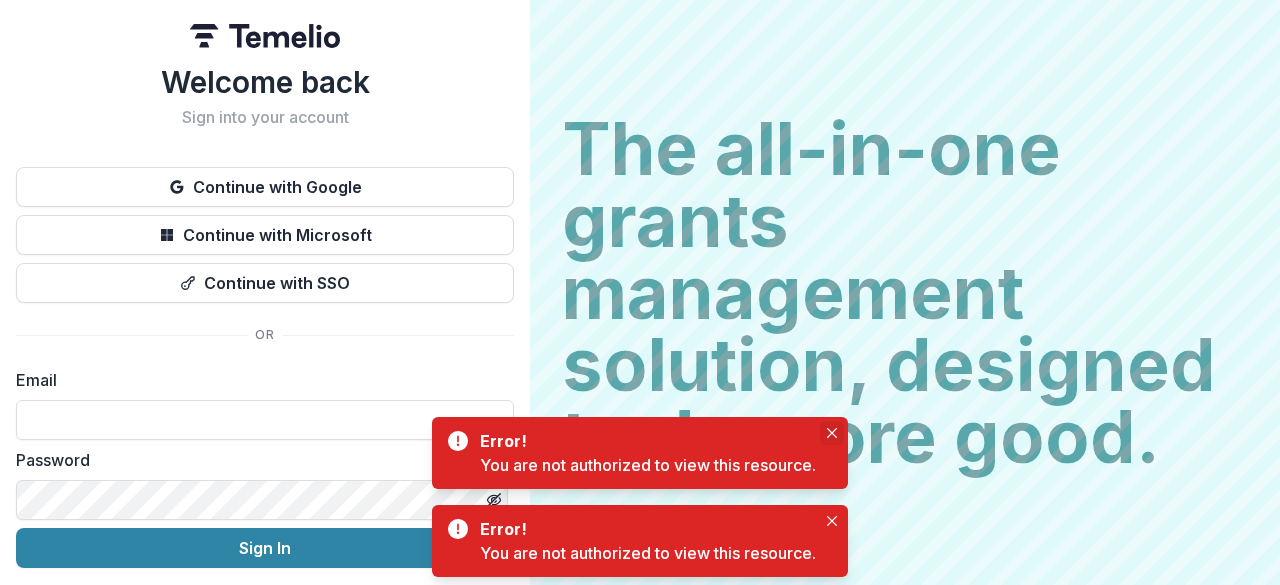 click at bounding box center [832, 433] 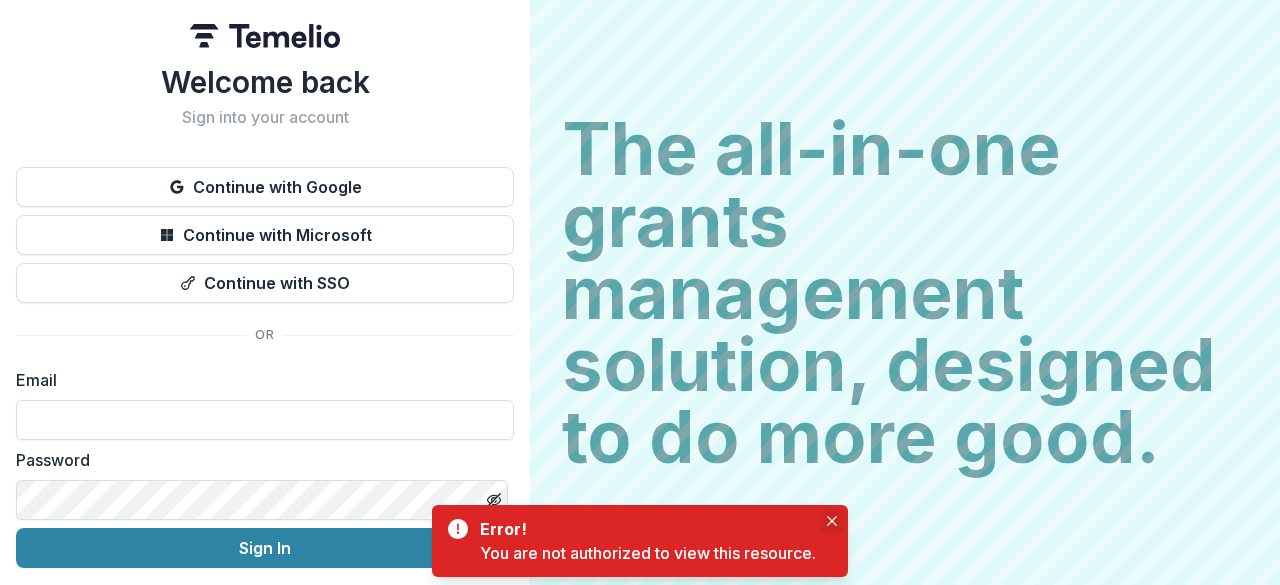 click at bounding box center [832, 521] 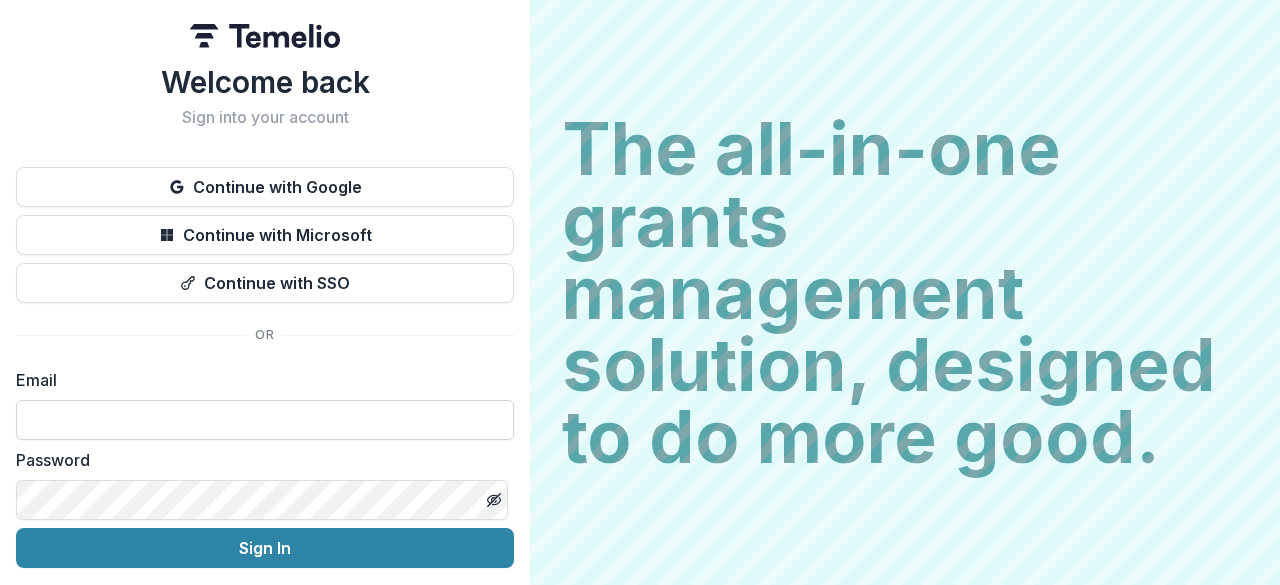 click at bounding box center [265, 420] 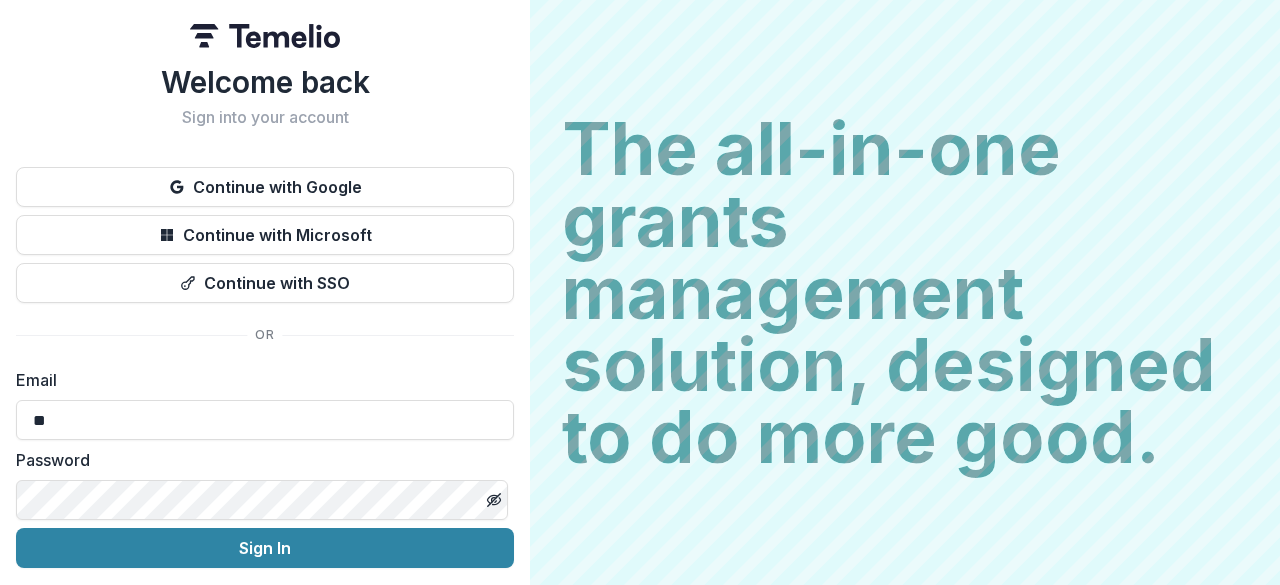 type on "**********" 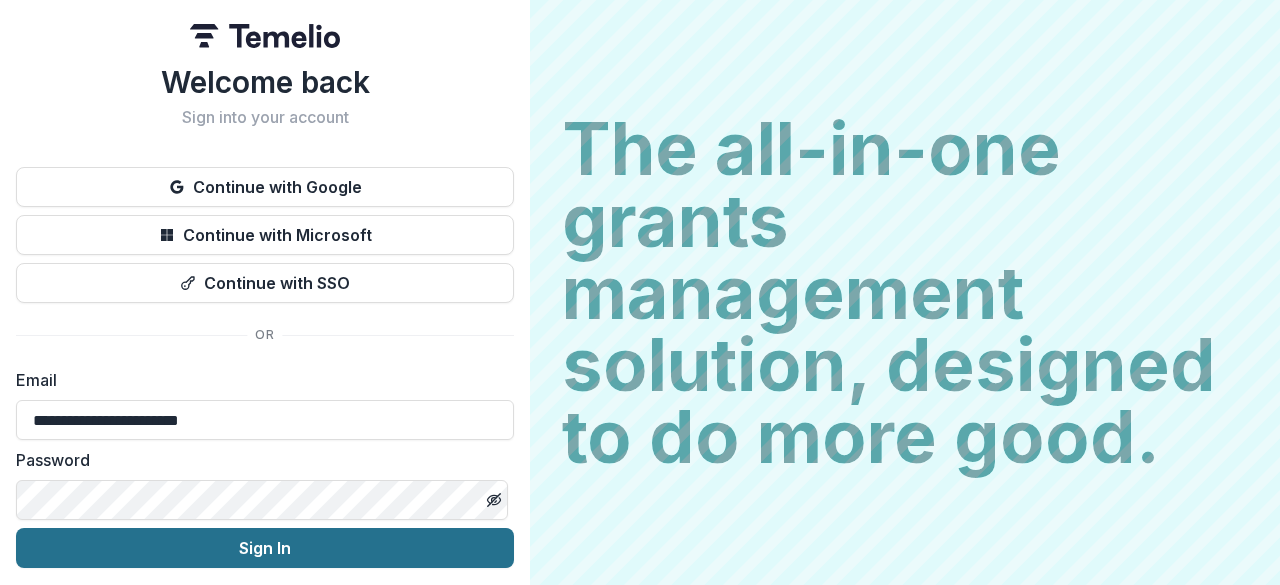 click on "Sign In" at bounding box center (265, 548) 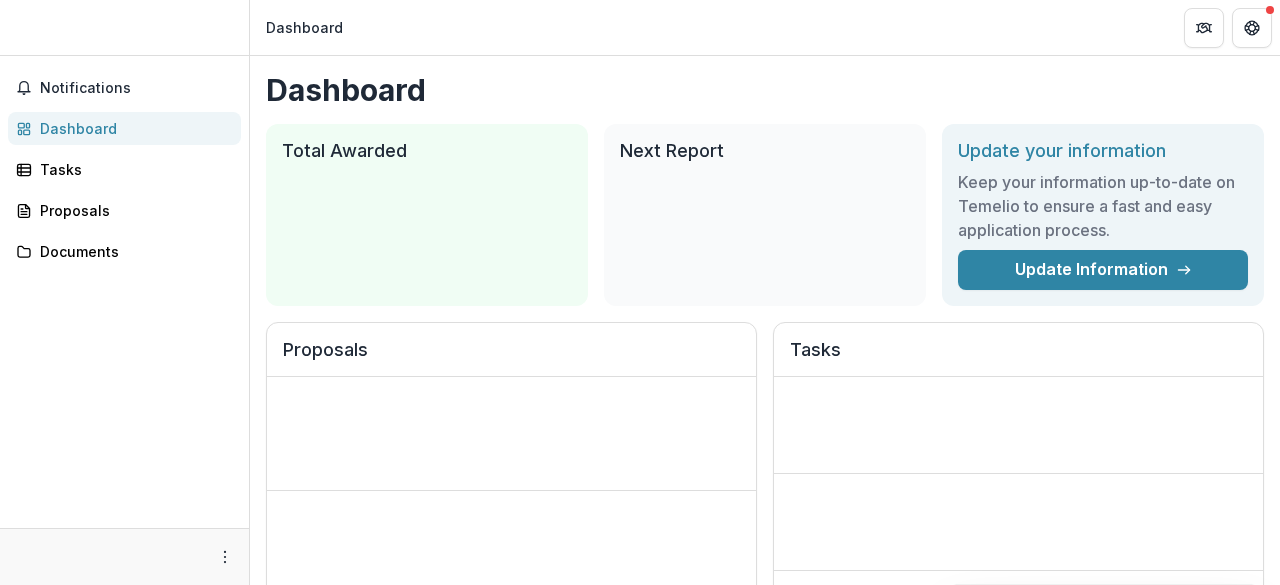 scroll, scrollTop: 0, scrollLeft: 0, axis: both 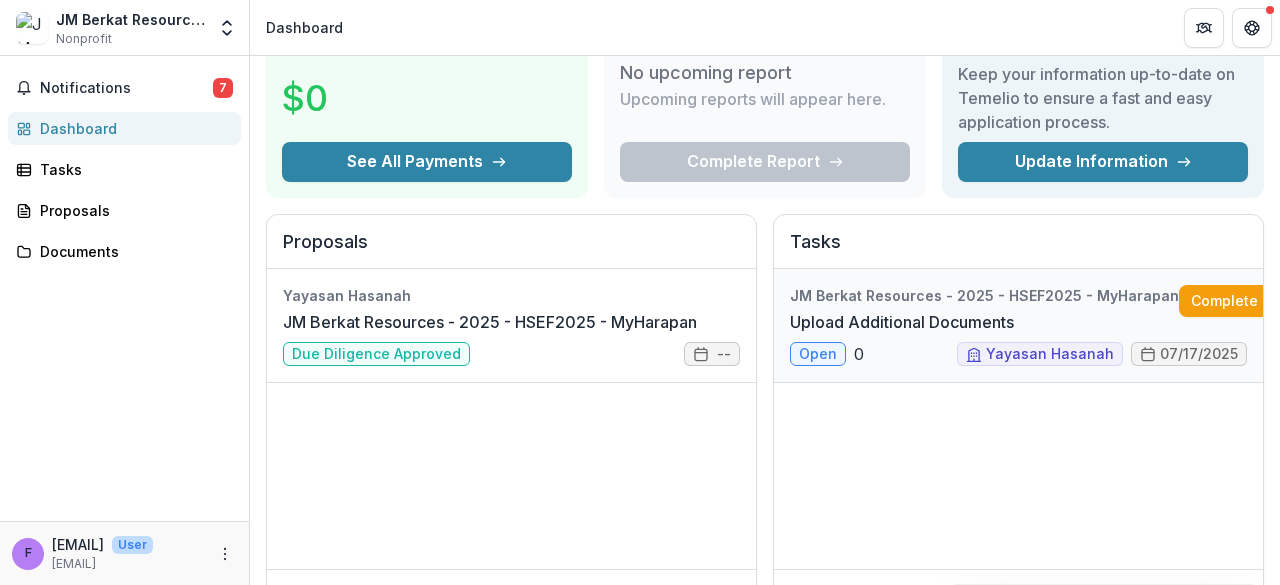 click on "Upload Additional Documents" at bounding box center (902, 322) 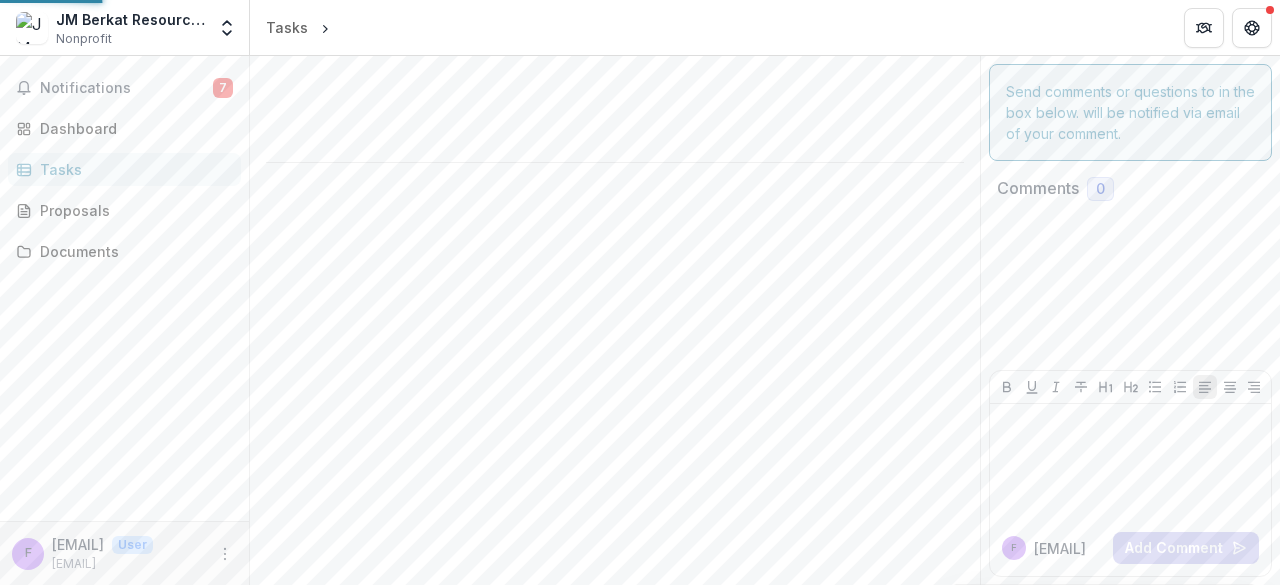 scroll, scrollTop: 0, scrollLeft: 0, axis: both 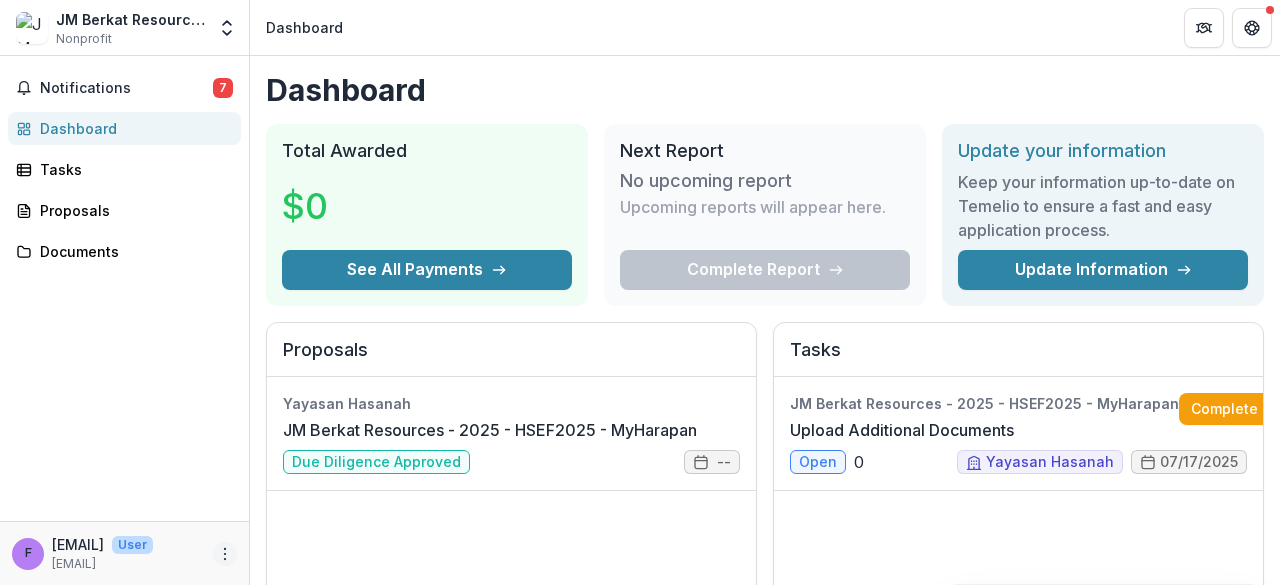 click at bounding box center (225, 554) 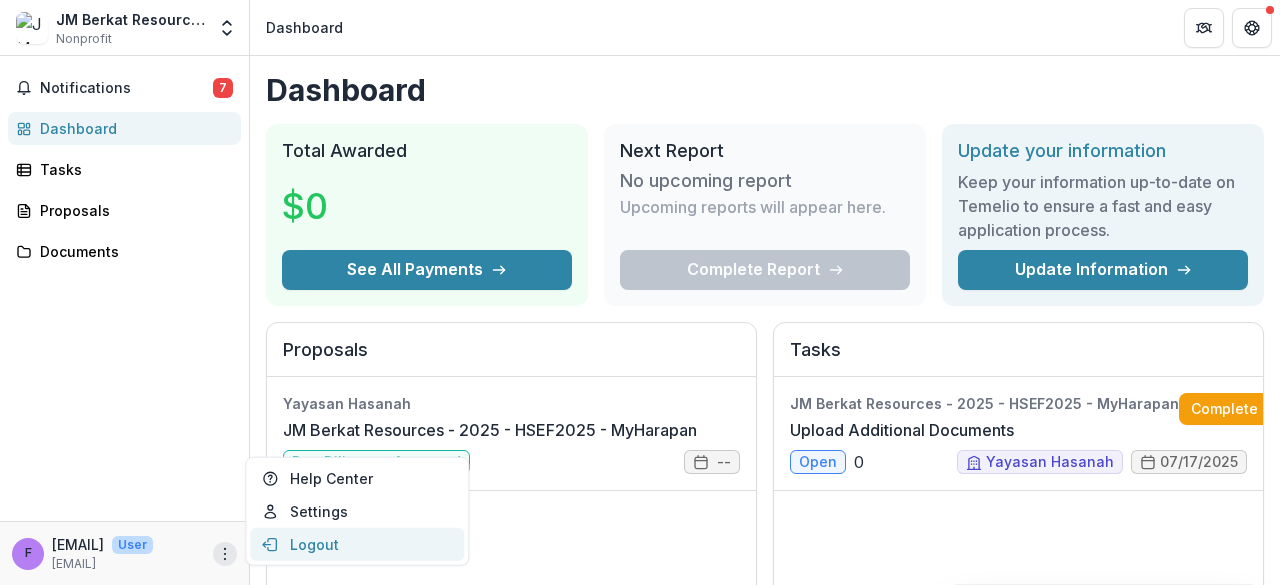 click on "Logout" at bounding box center [357, 544] 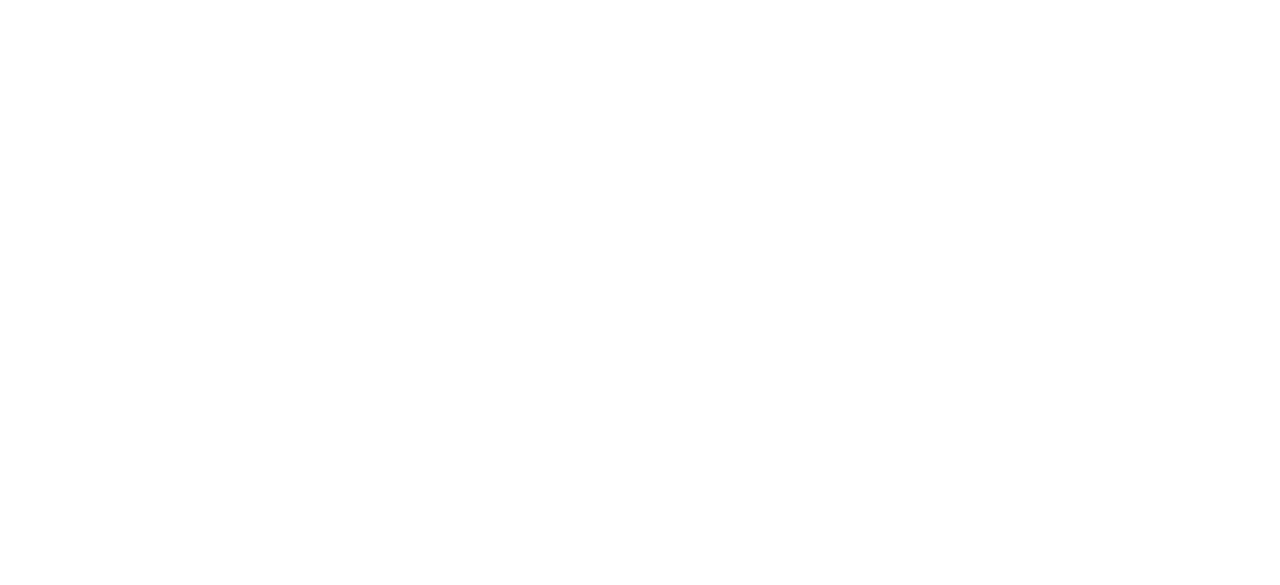scroll, scrollTop: 0, scrollLeft: 0, axis: both 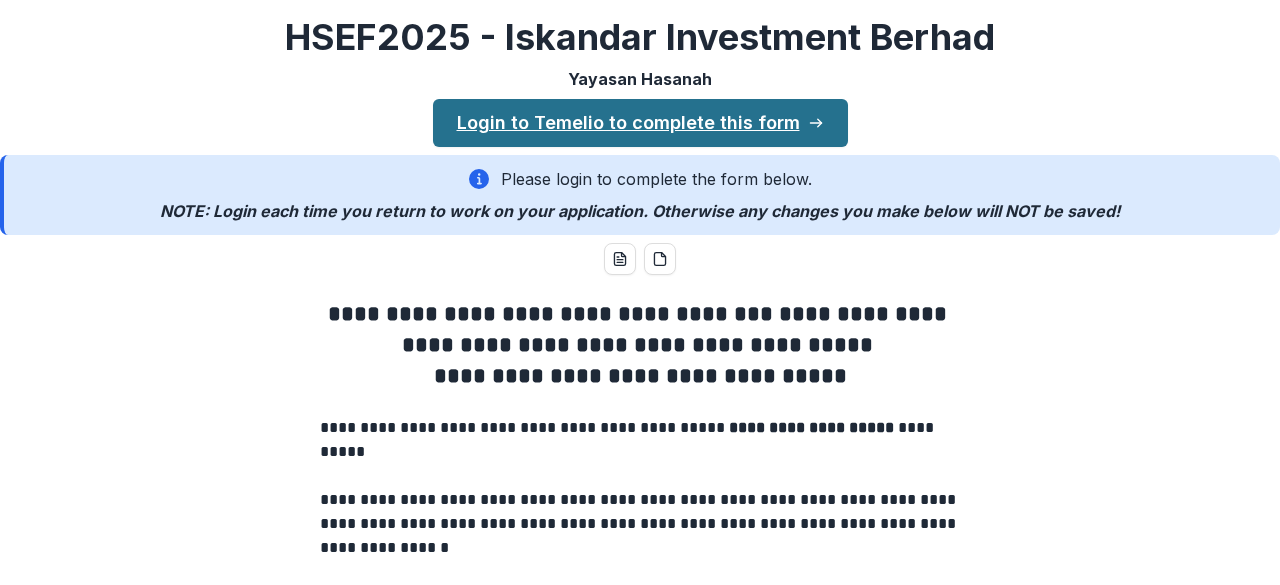click on "Login to Temelio to complete this form" at bounding box center [640, 123] 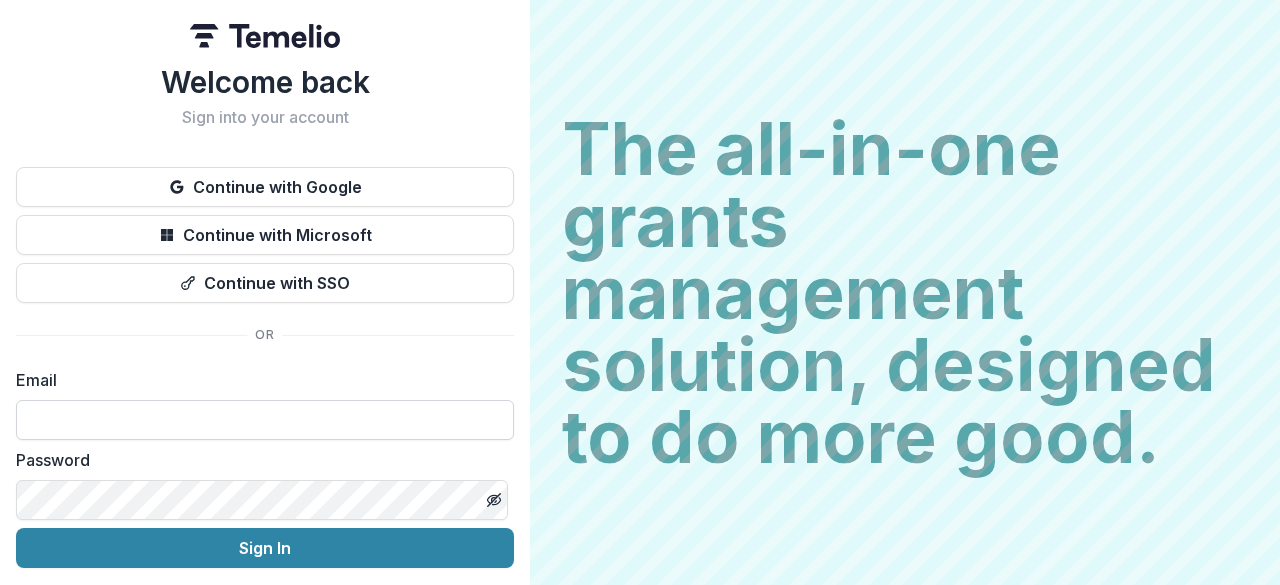 click at bounding box center [265, 420] 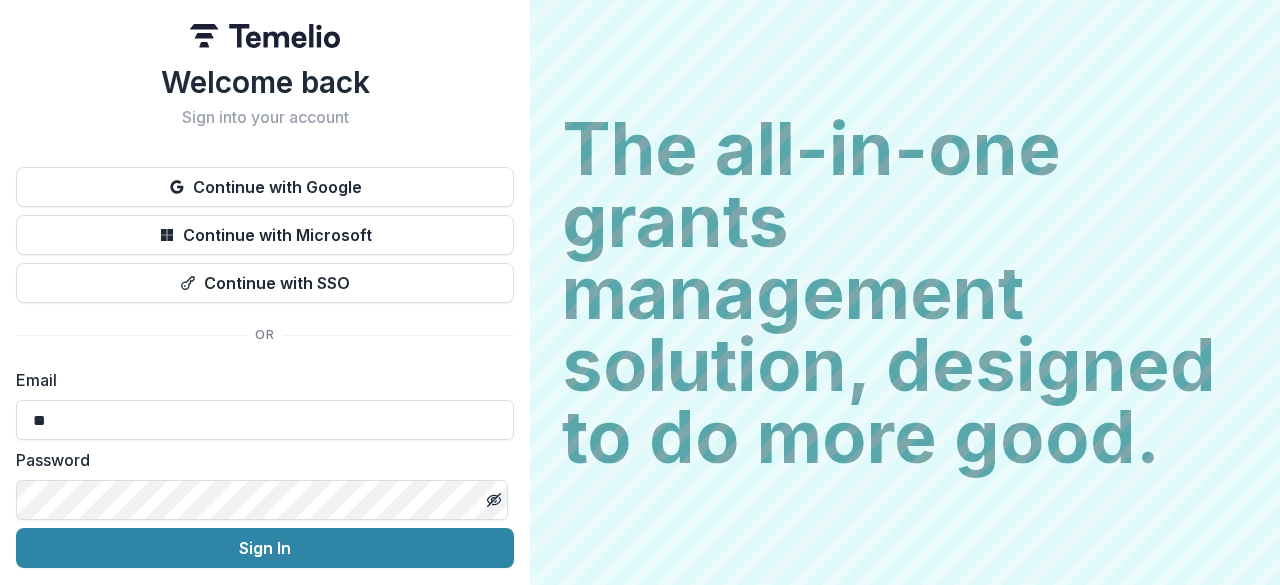 type on "**********" 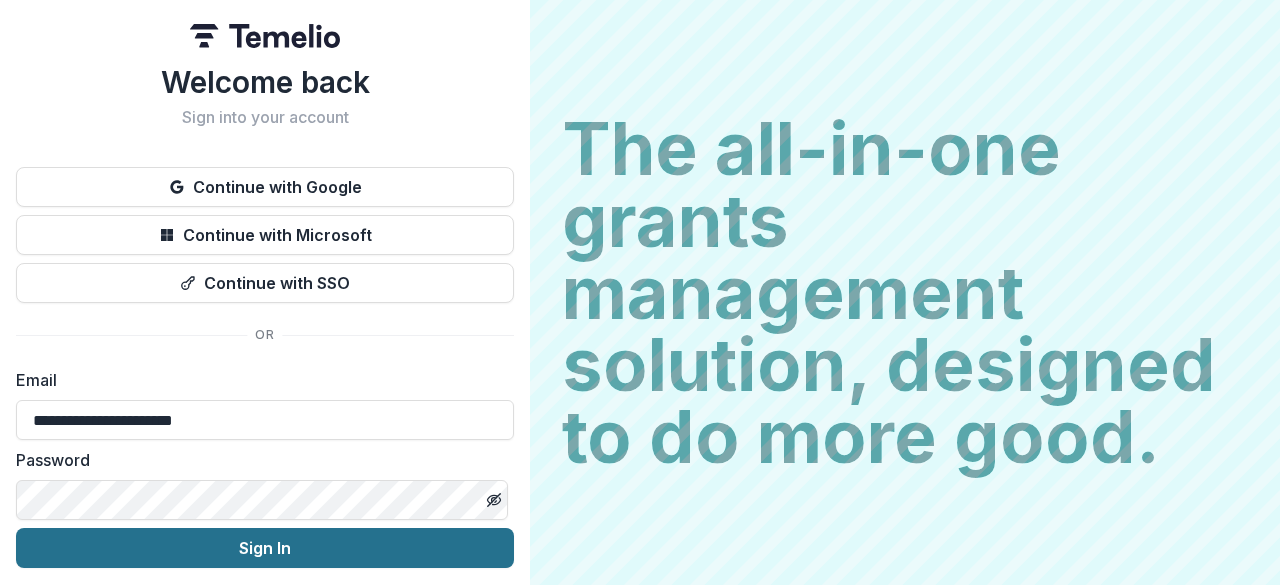 click on "Sign In" at bounding box center [265, 548] 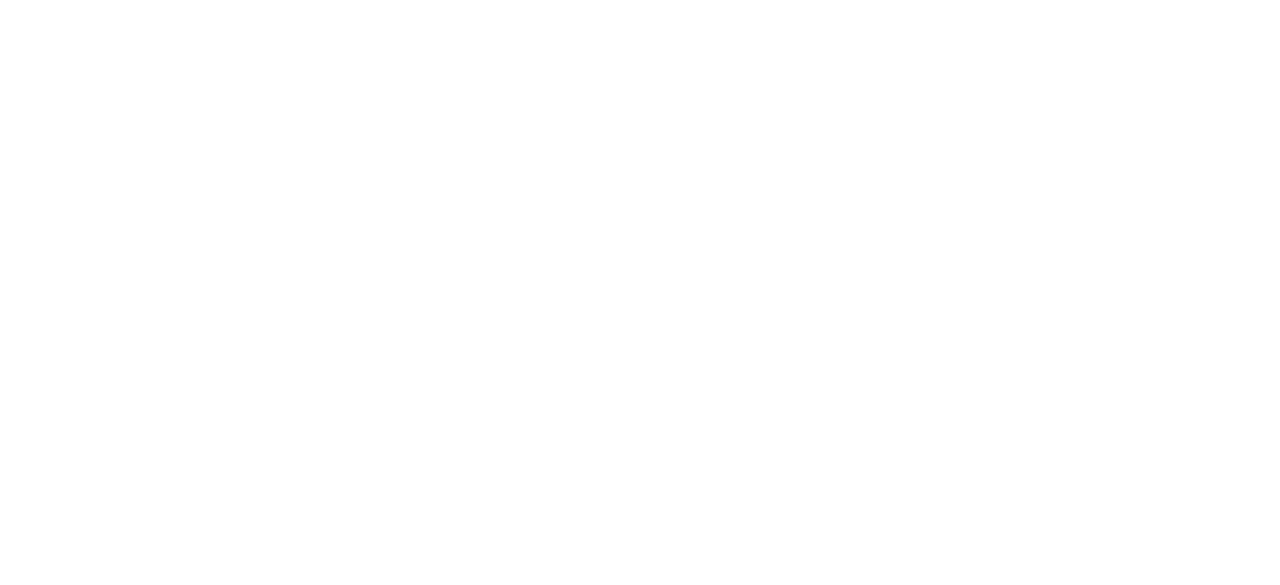 scroll, scrollTop: 0, scrollLeft: 0, axis: both 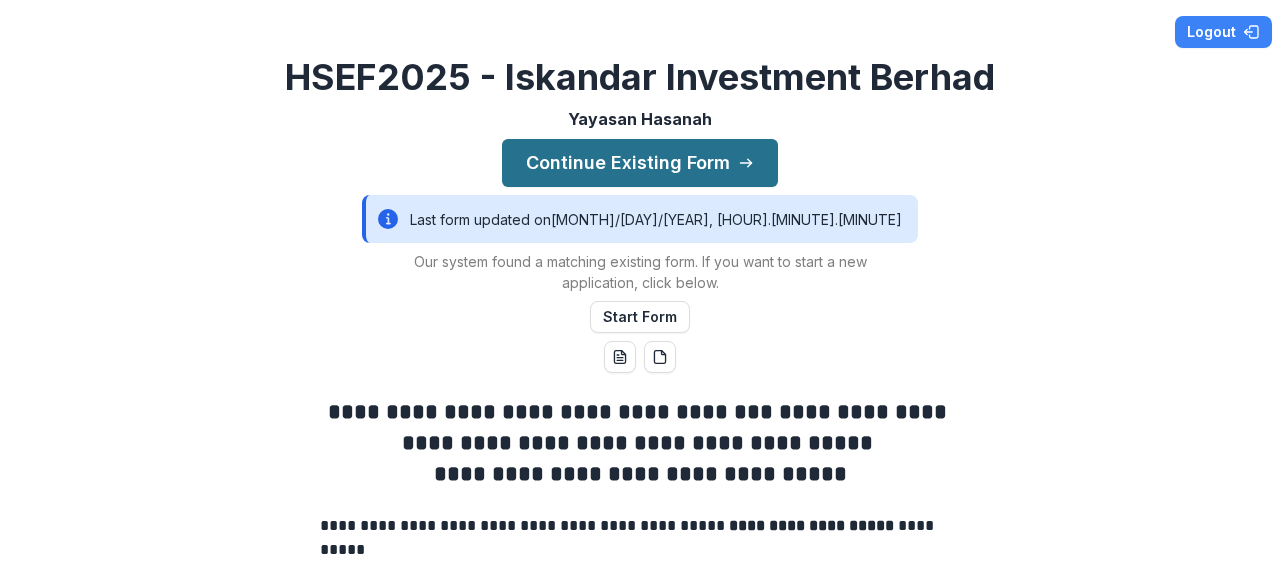 click on "Continue Existing Form" at bounding box center (640, 163) 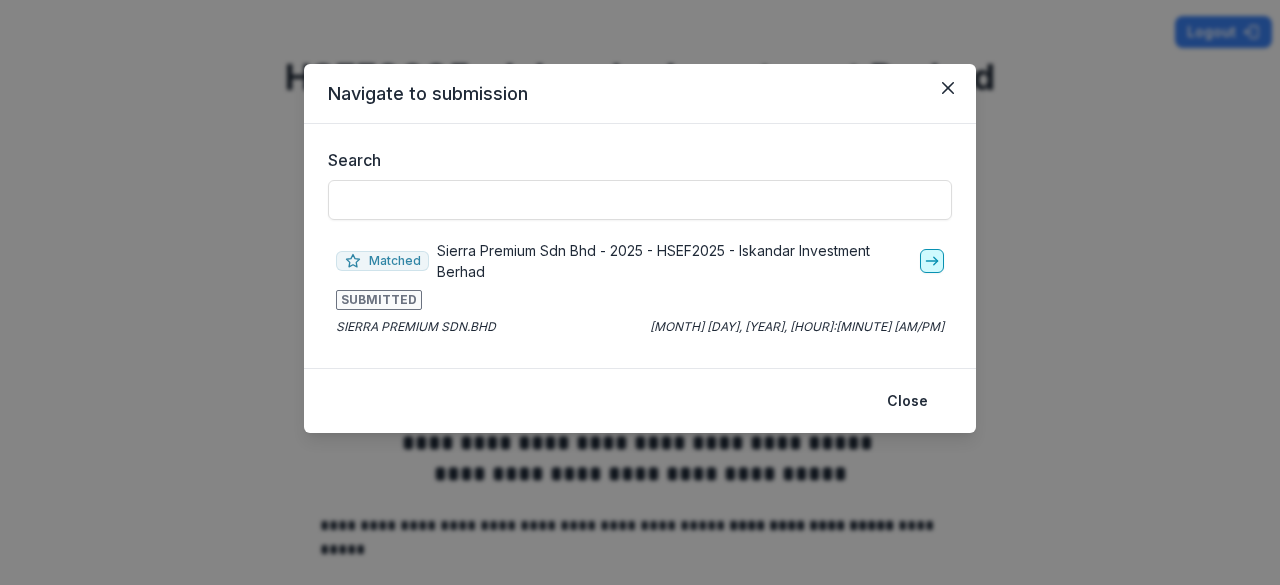 click 